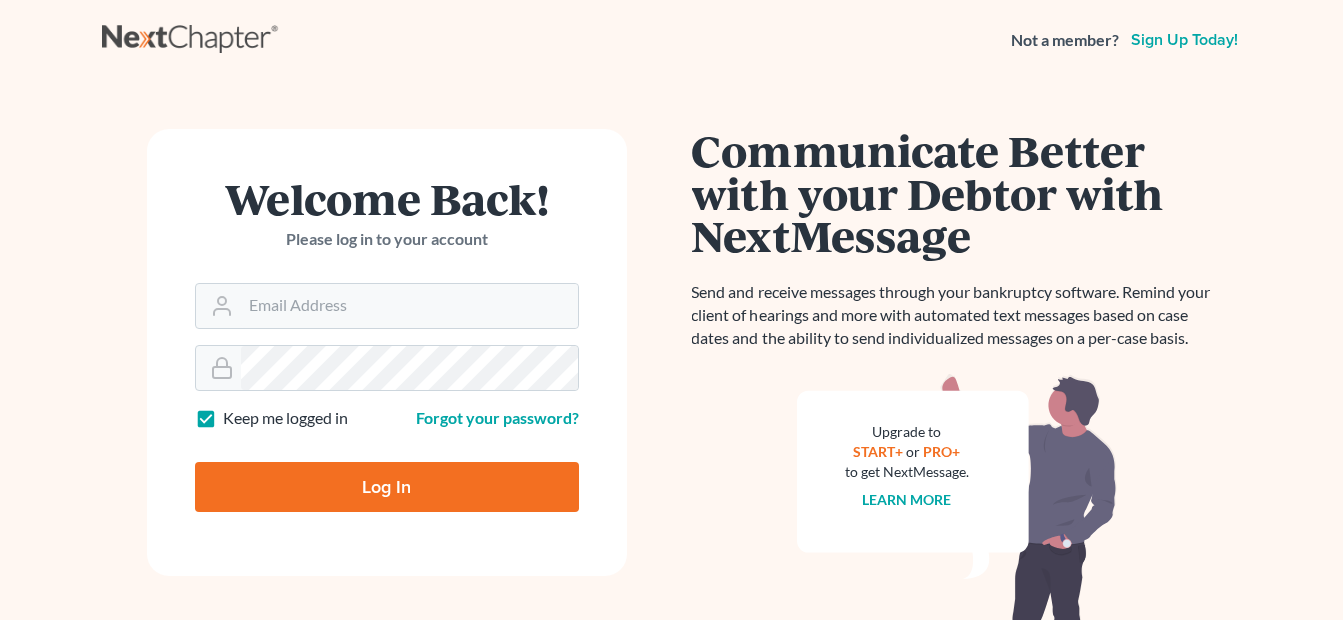 scroll, scrollTop: 0, scrollLeft: 0, axis: both 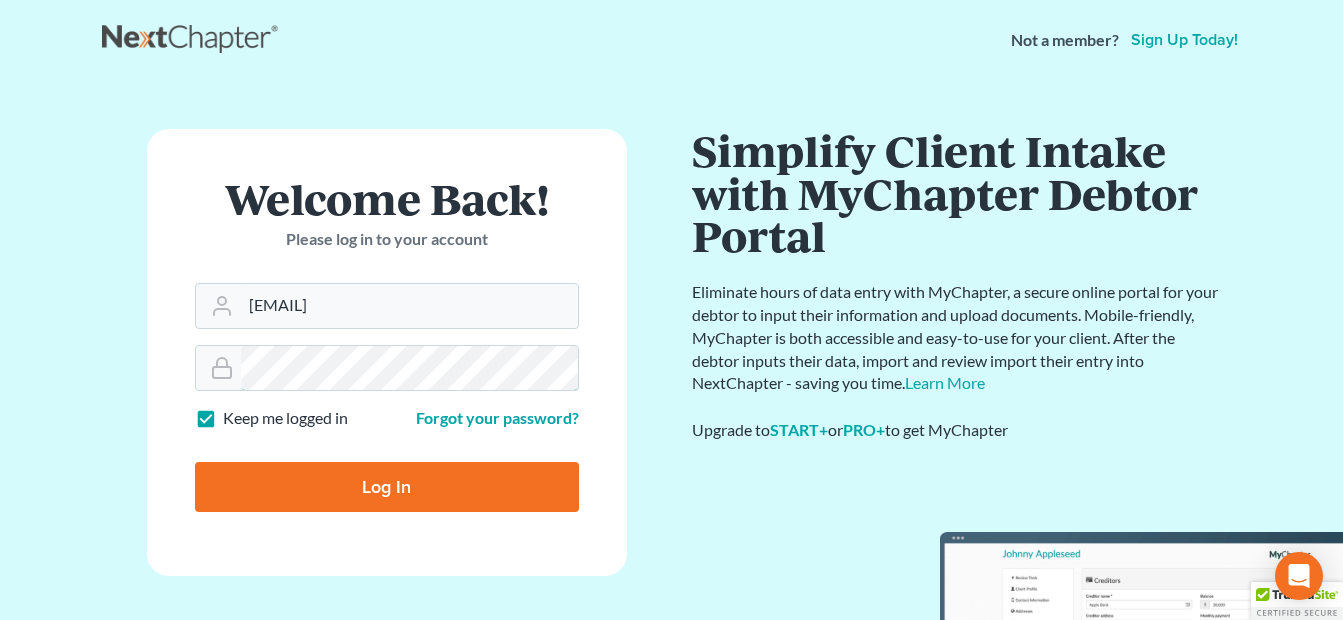 click on "Log In" at bounding box center (387, 487) 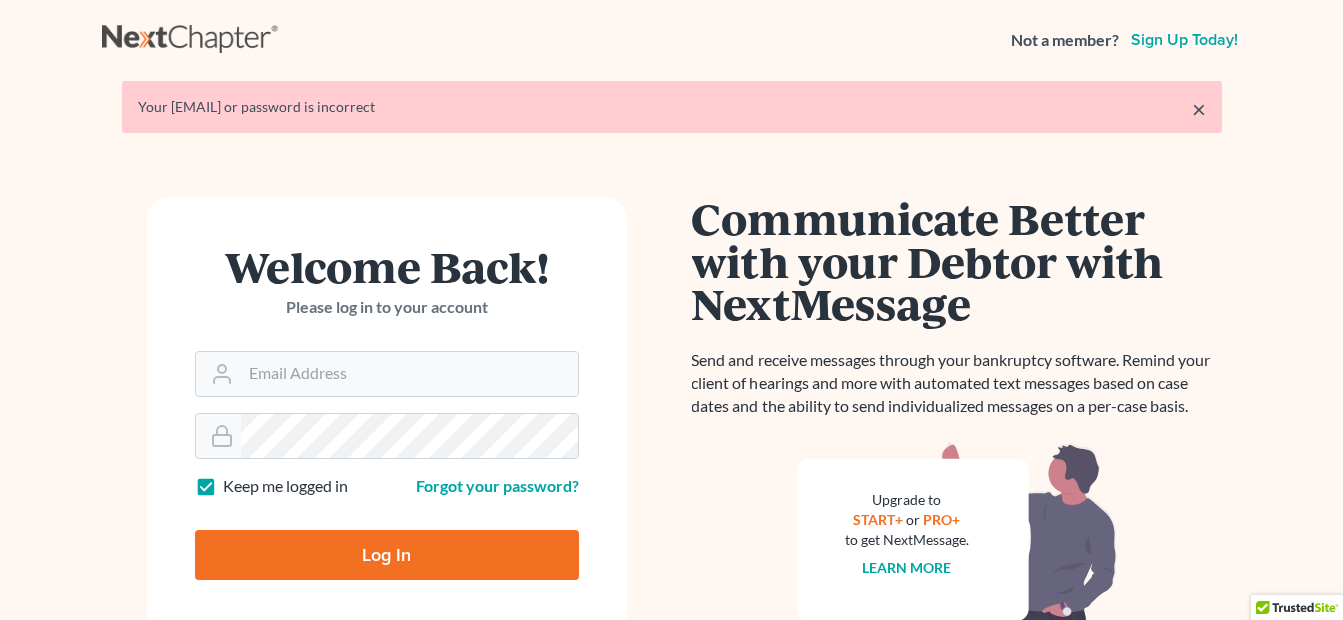 scroll, scrollTop: 0, scrollLeft: 0, axis: both 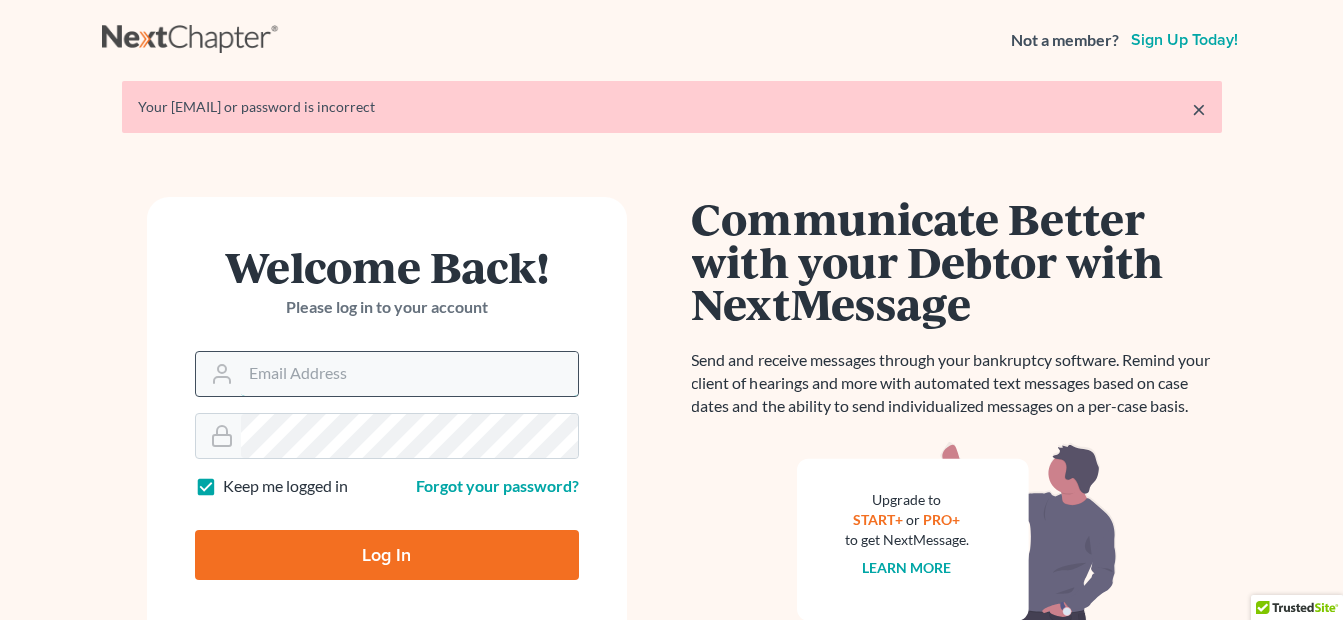 drag, startPoint x: 0, startPoint y: 0, endPoint x: 369, endPoint y: 370, distance: 522.55237 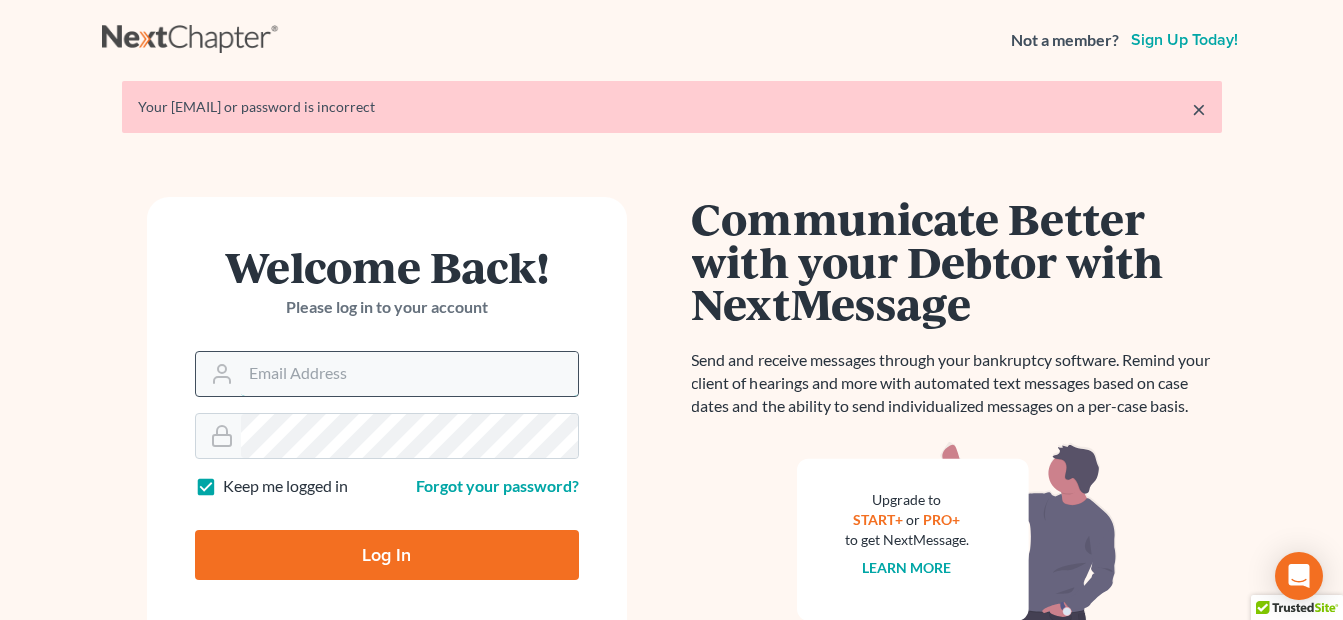 type on "fesenmyer_law@hotmail.com" 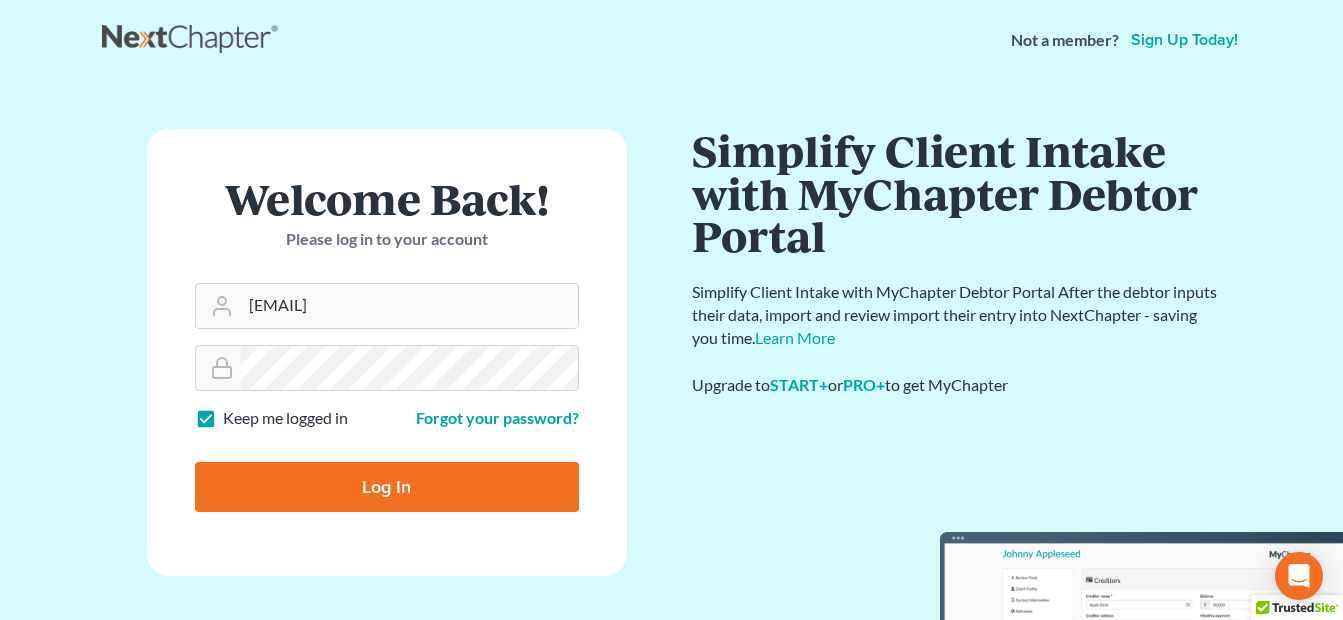 click on "Log In" at bounding box center (387, 487) 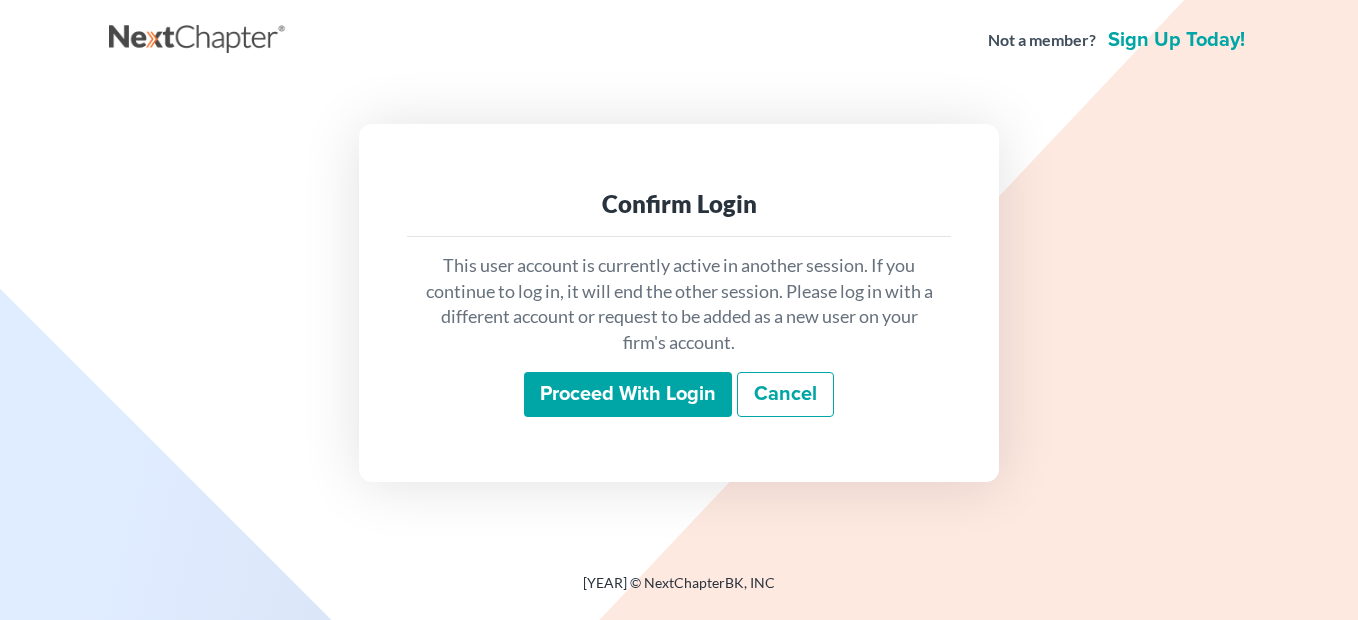 scroll, scrollTop: 0, scrollLeft: 0, axis: both 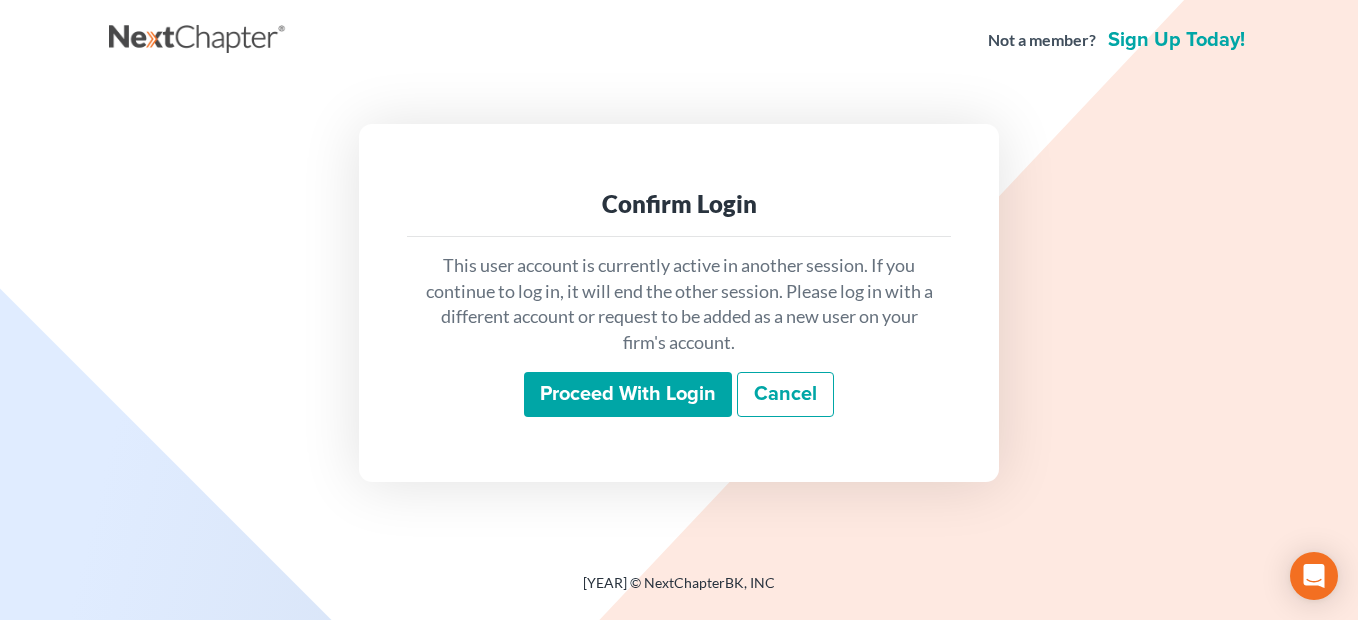 click on "Proceed with login" at bounding box center (628, 395) 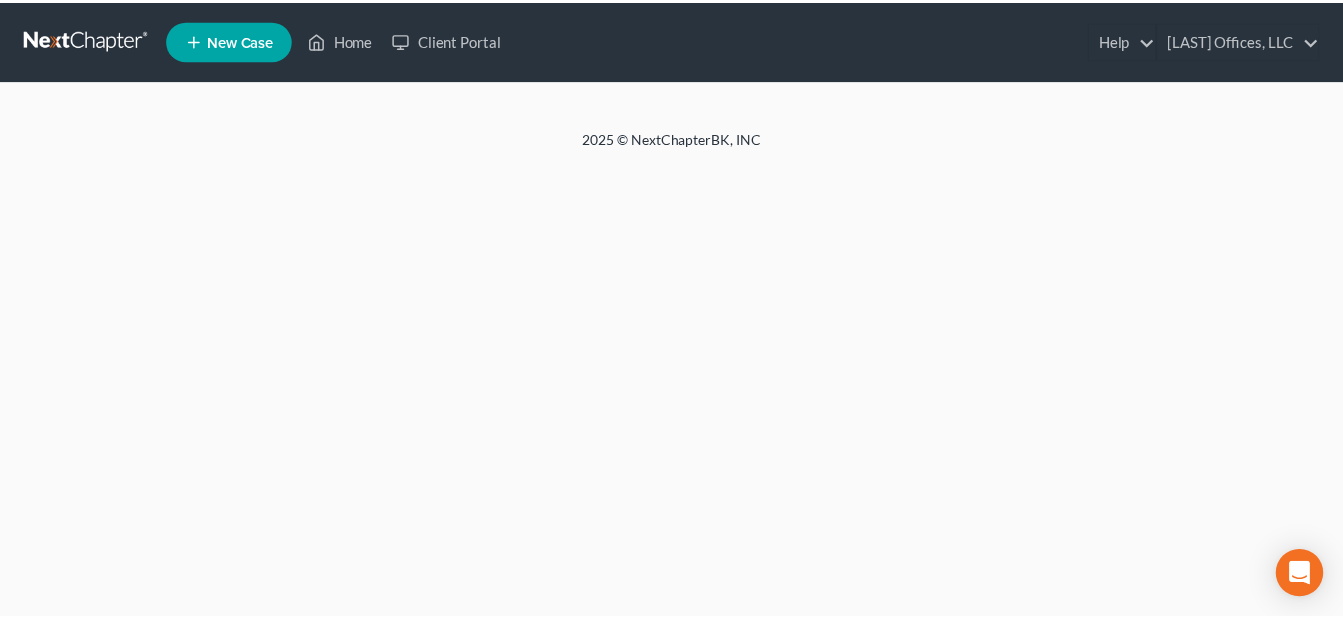 scroll, scrollTop: 0, scrollLeft: 0, axis: both 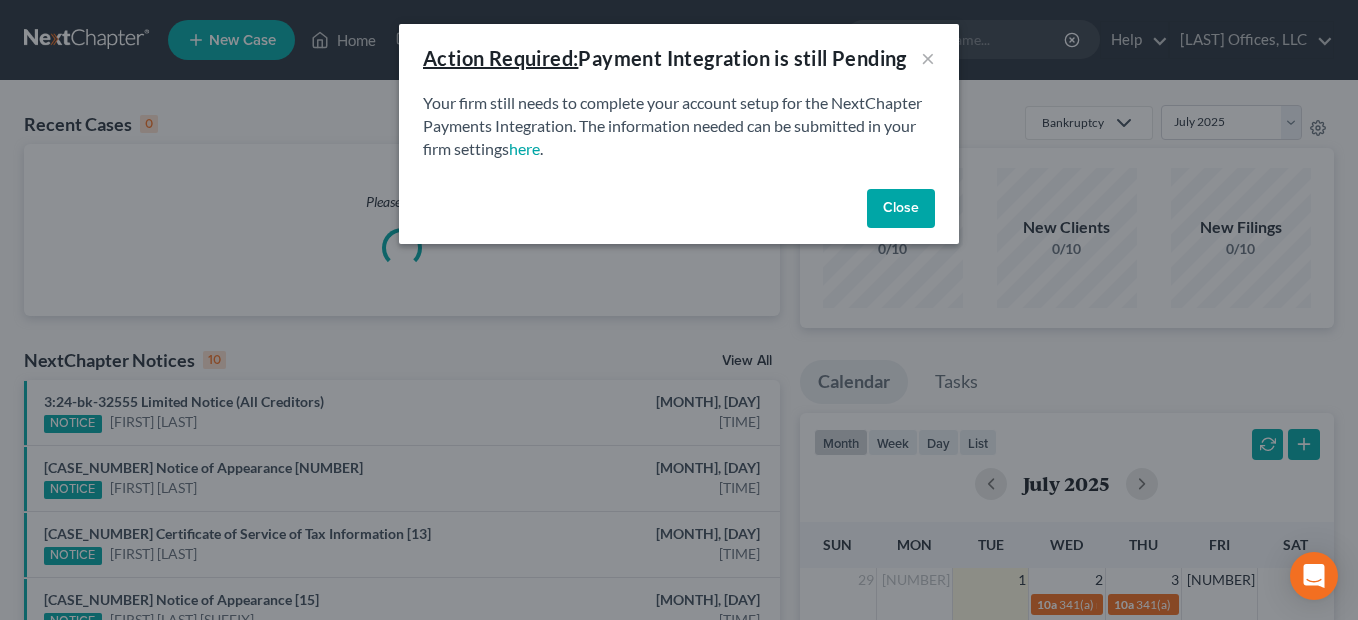 click on "Close" at bounding box center (901, 209) 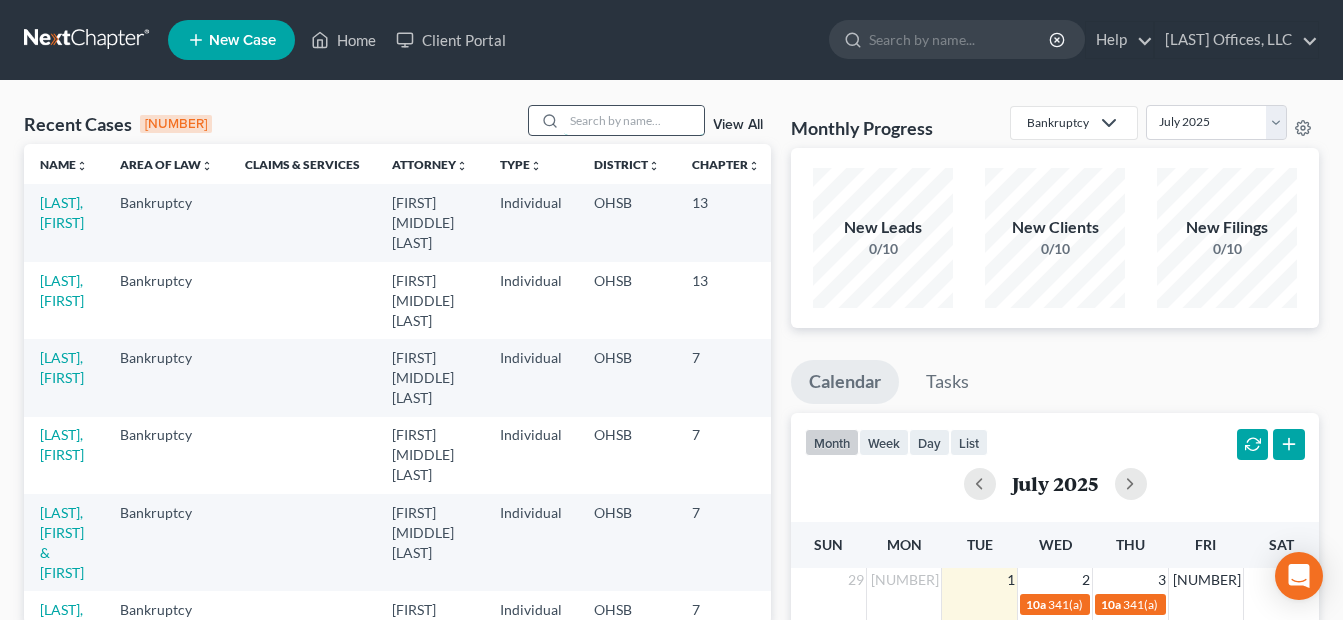 click at bounding box center (634, 120) 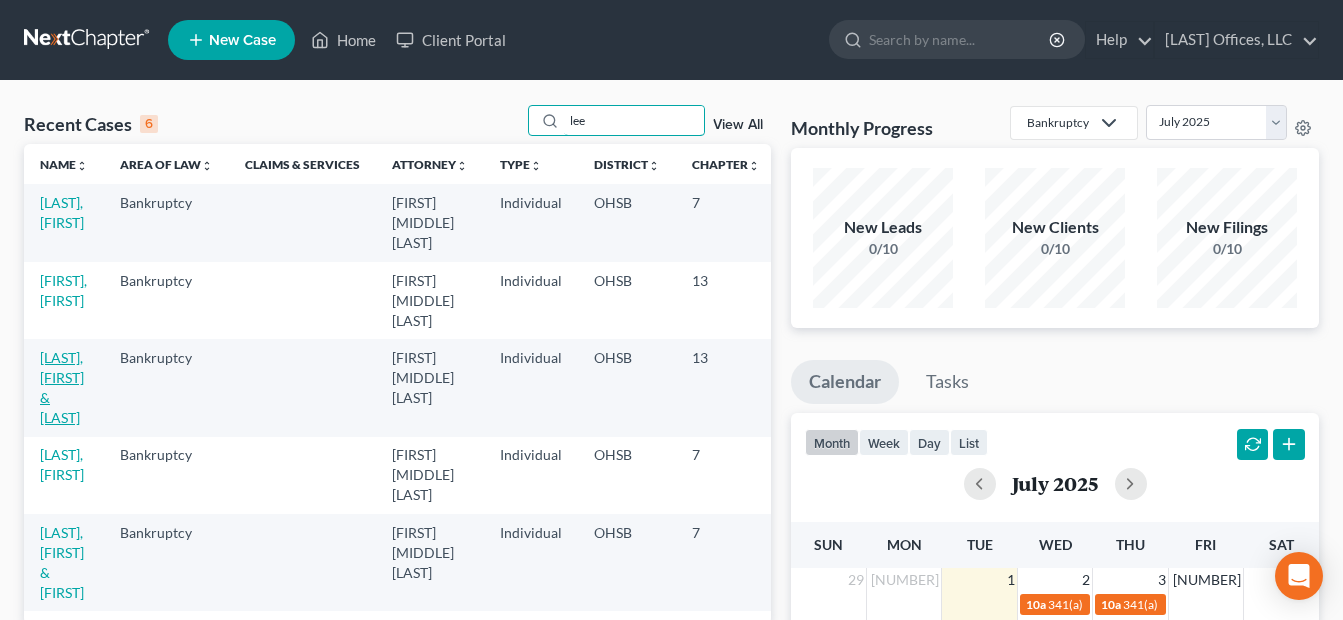 type on "lee" 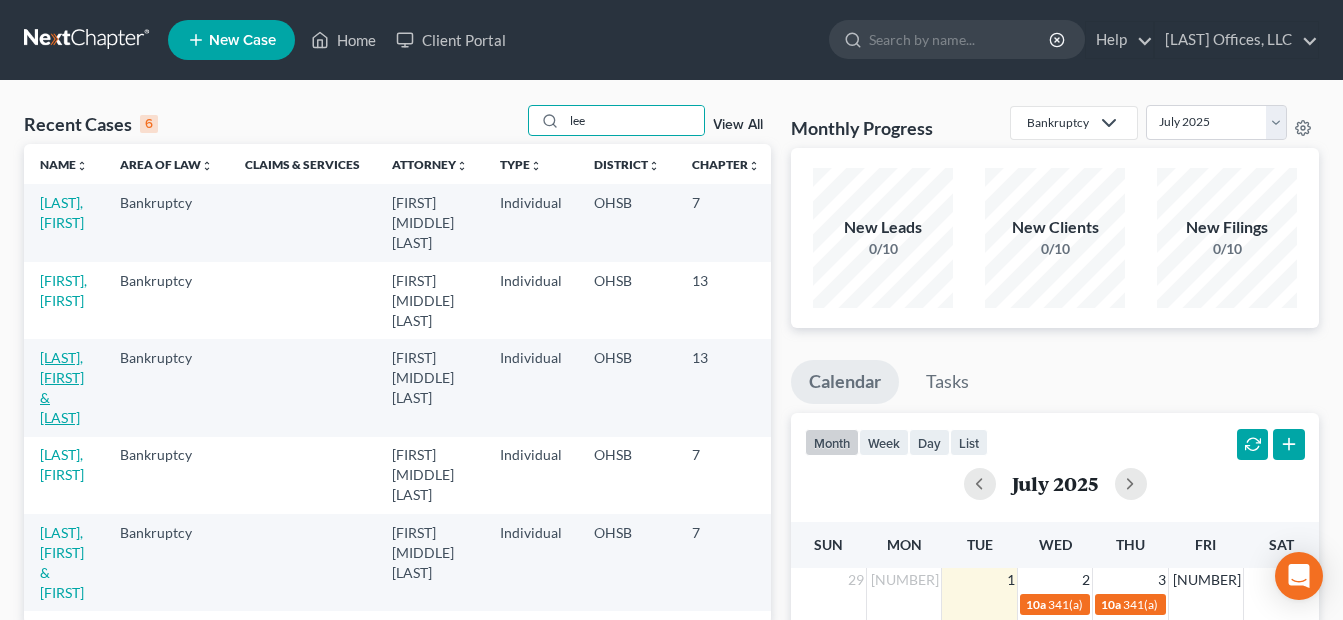 click on "[LAST], [FIRST] & [LAST]" at bounding box center [62, 387] 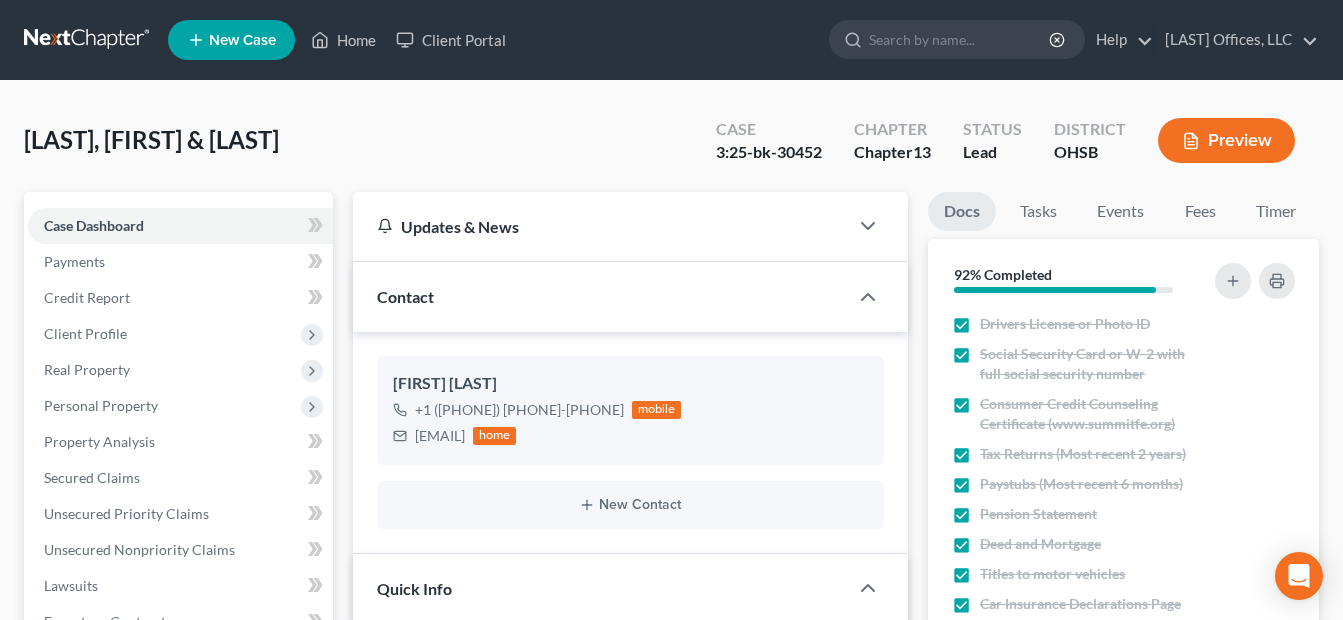 scroll, scrollTop: 500, scrollLeft: 0, axis: vertical 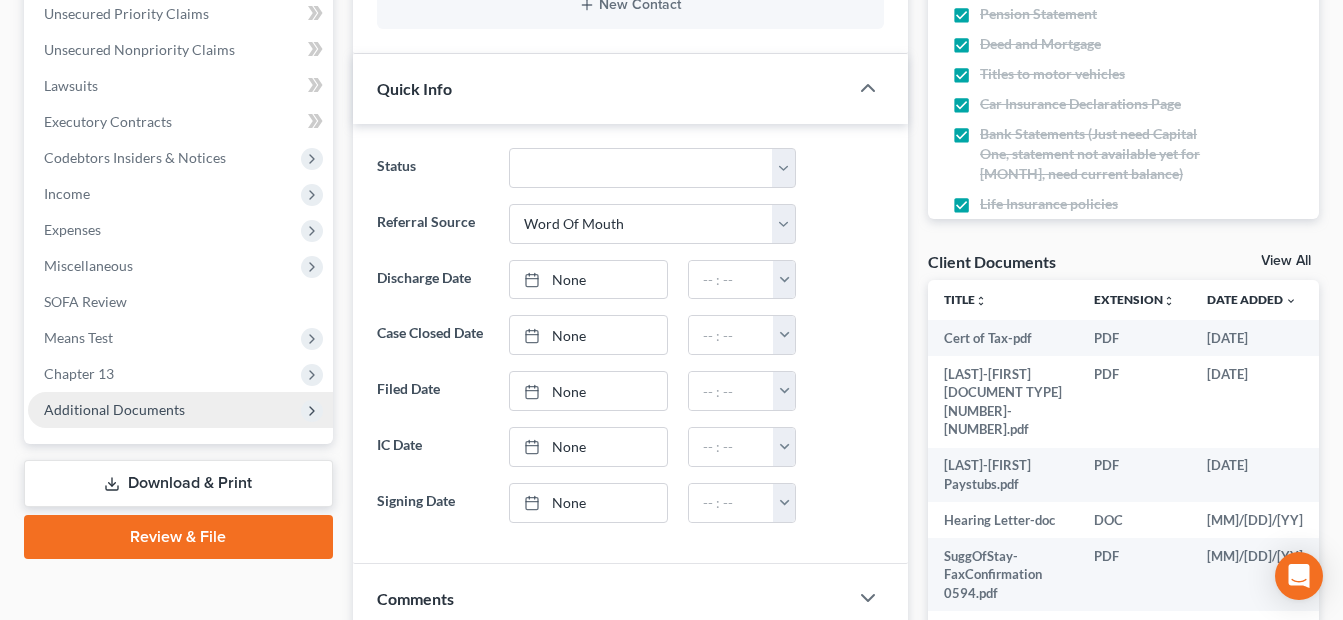 click on "Additional Documents" at bounding box center (0, 0) 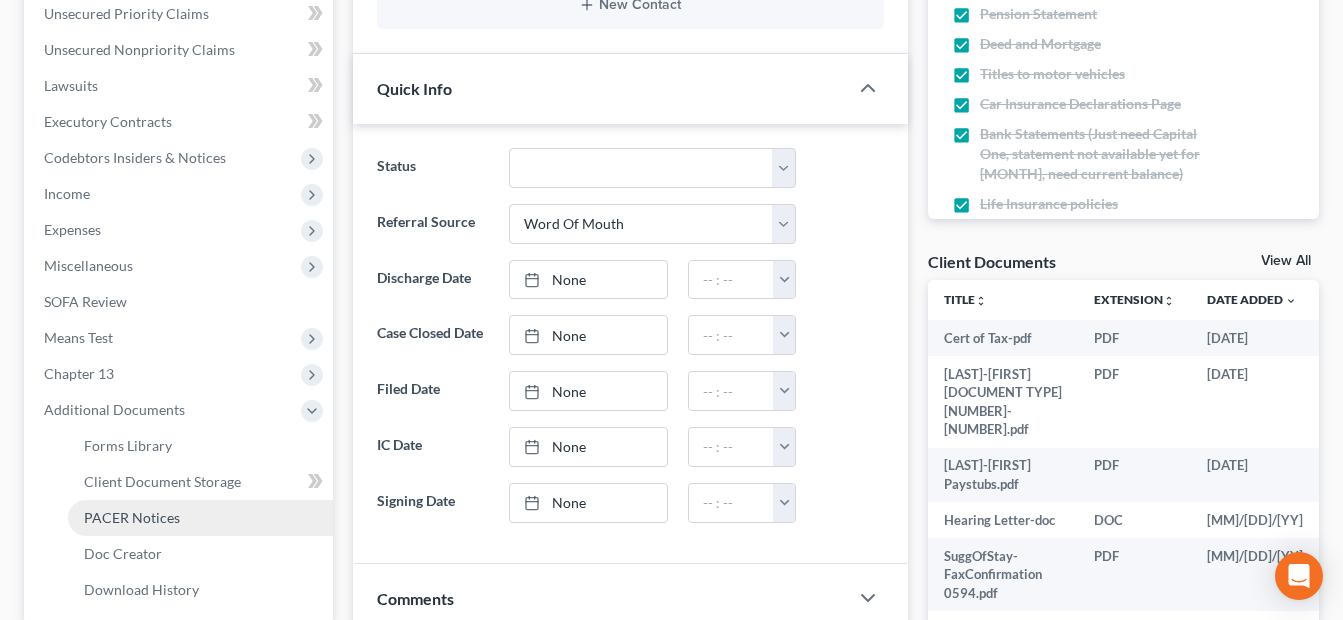 click on "PACER Notices" at bounding box center (200, 518) 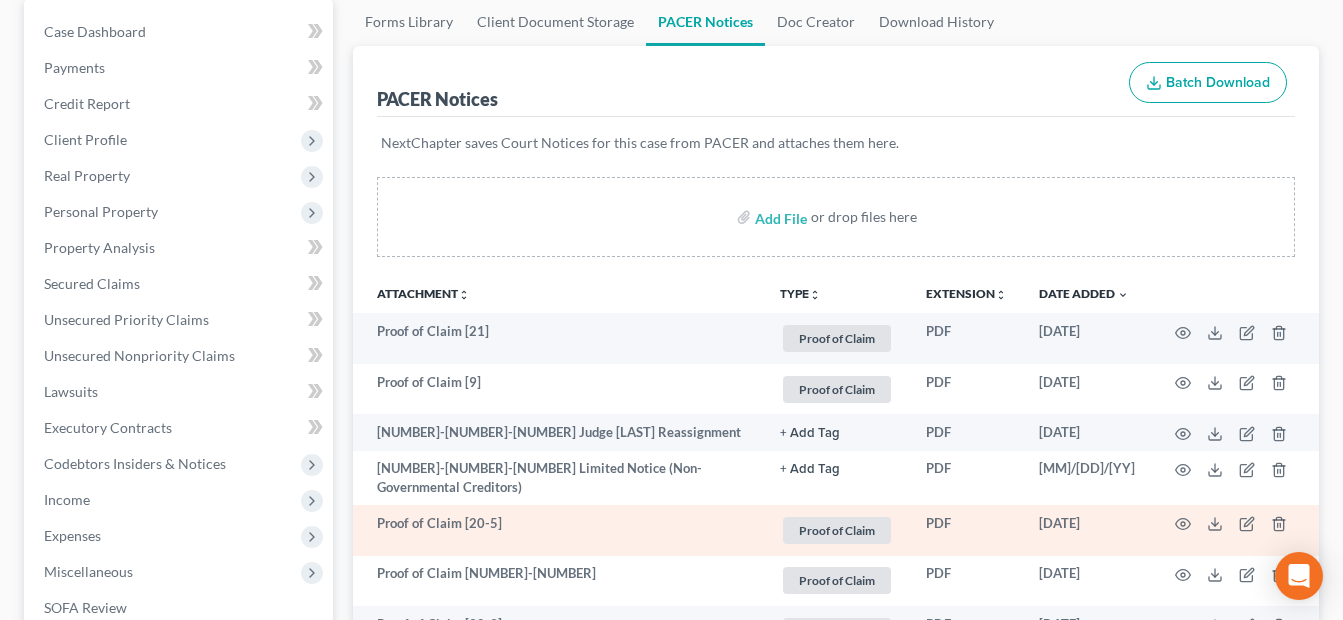 scroll, scrollTop: 200, scrollLeft: 0, axis: vertical 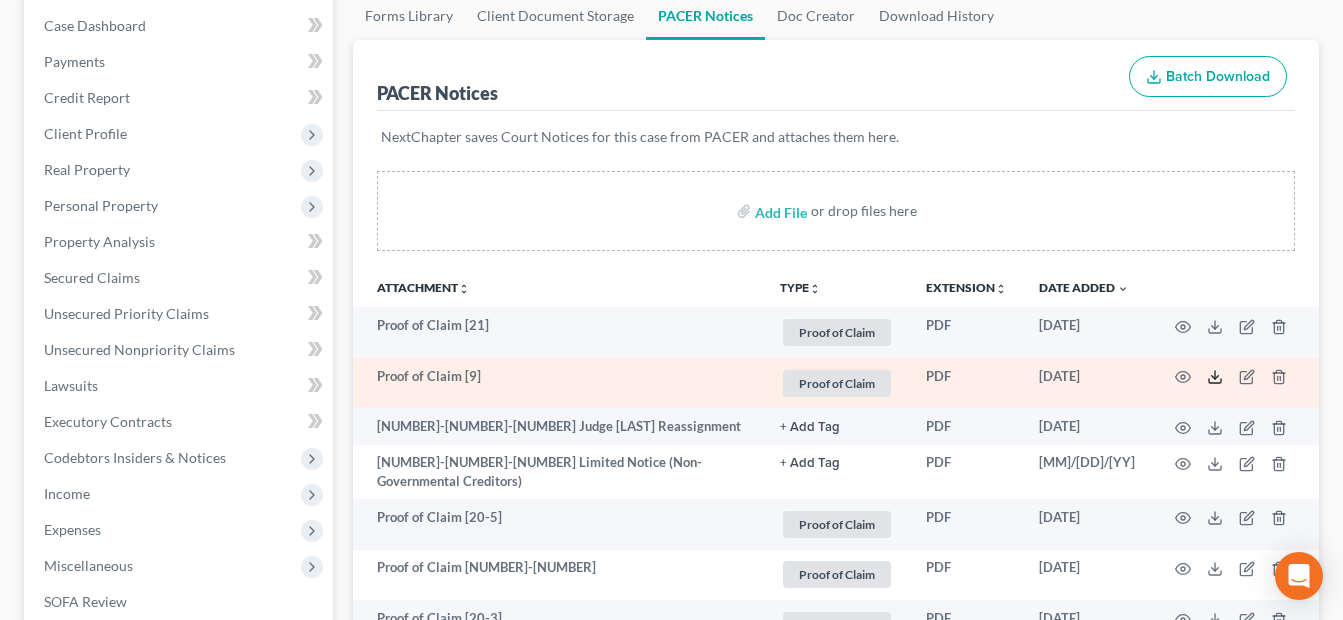 click at bounding box center [1215, 377] 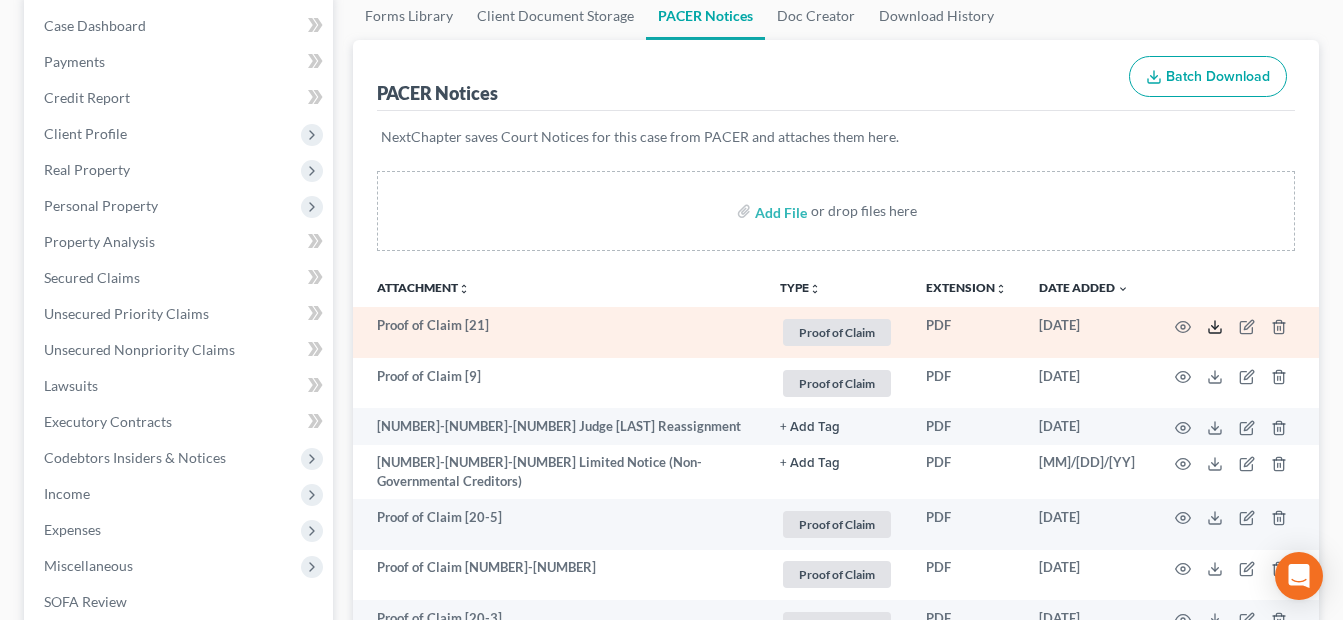 click at bounding box center [1215, 327] 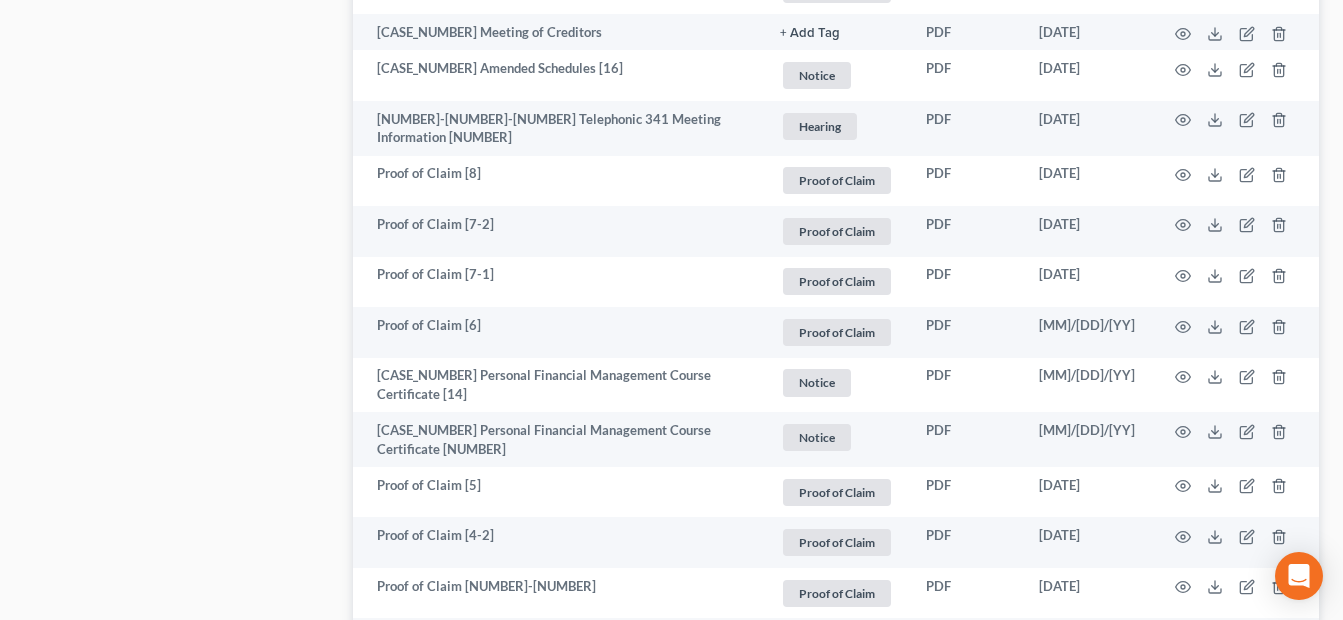 scroll, scrollTop: 2400, scrollLeft: 0, axis: vertical 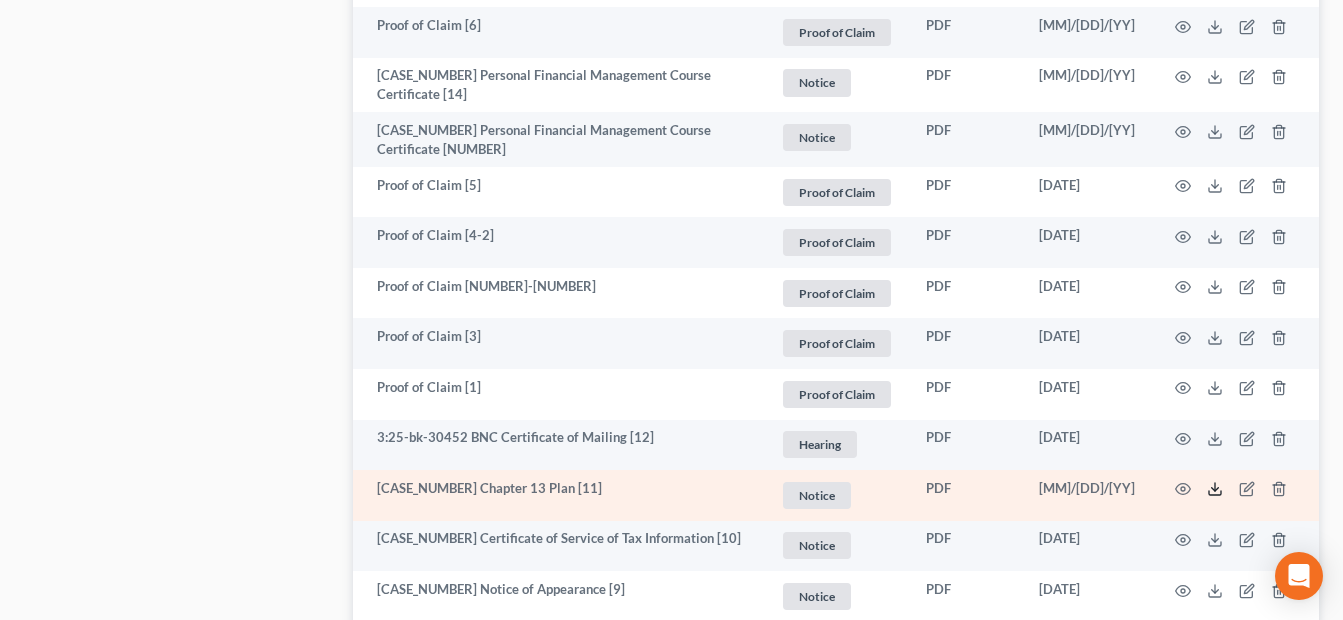click at bounding box center [1215, 489] 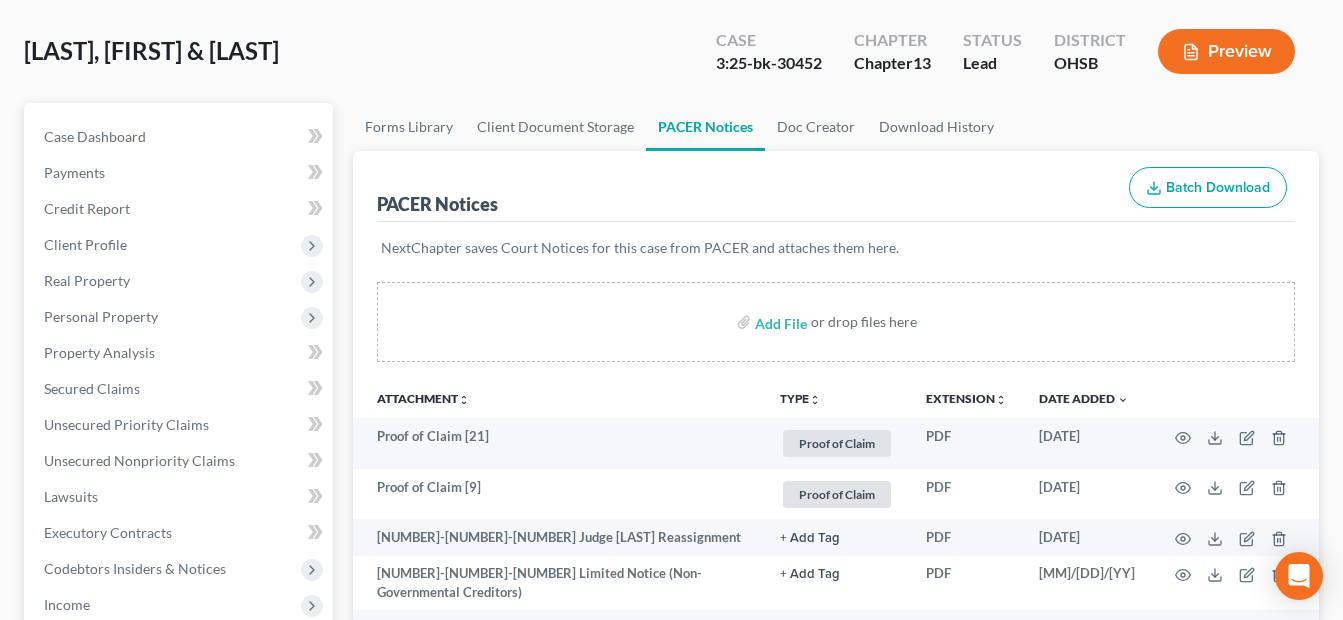 scroll, scrollTop: 0, scrollLeft: 0, axis: both 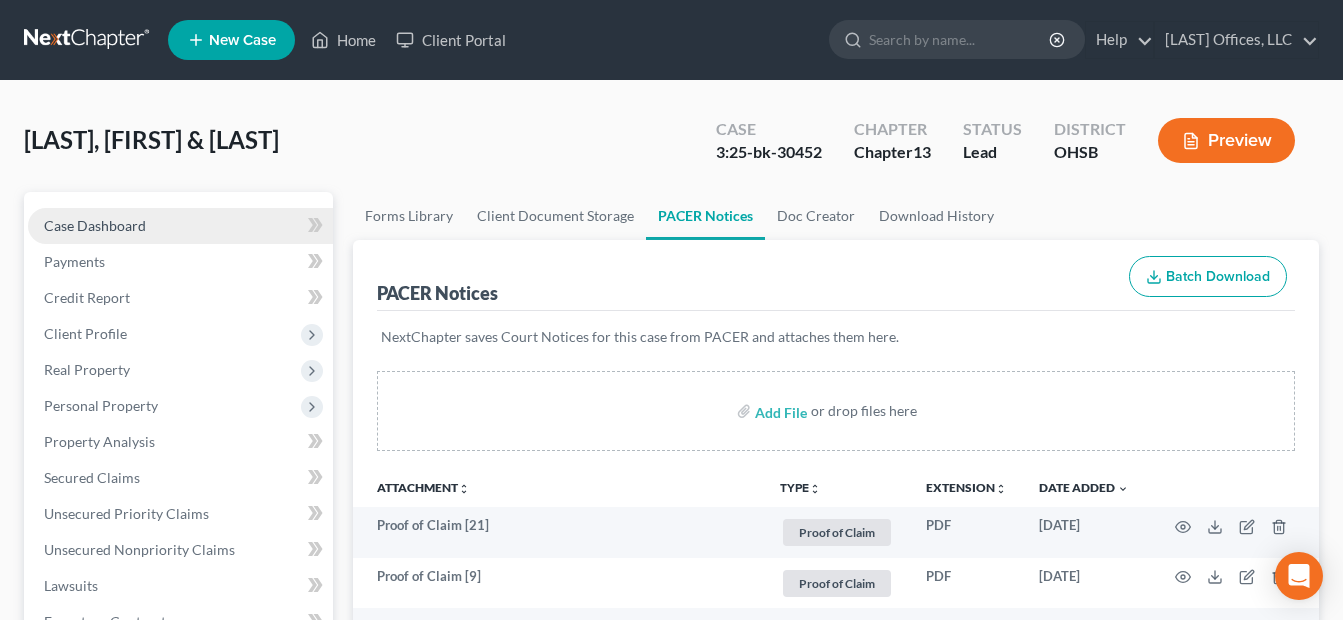 click on "Case Dashboard" at bounding box center (180, 226) 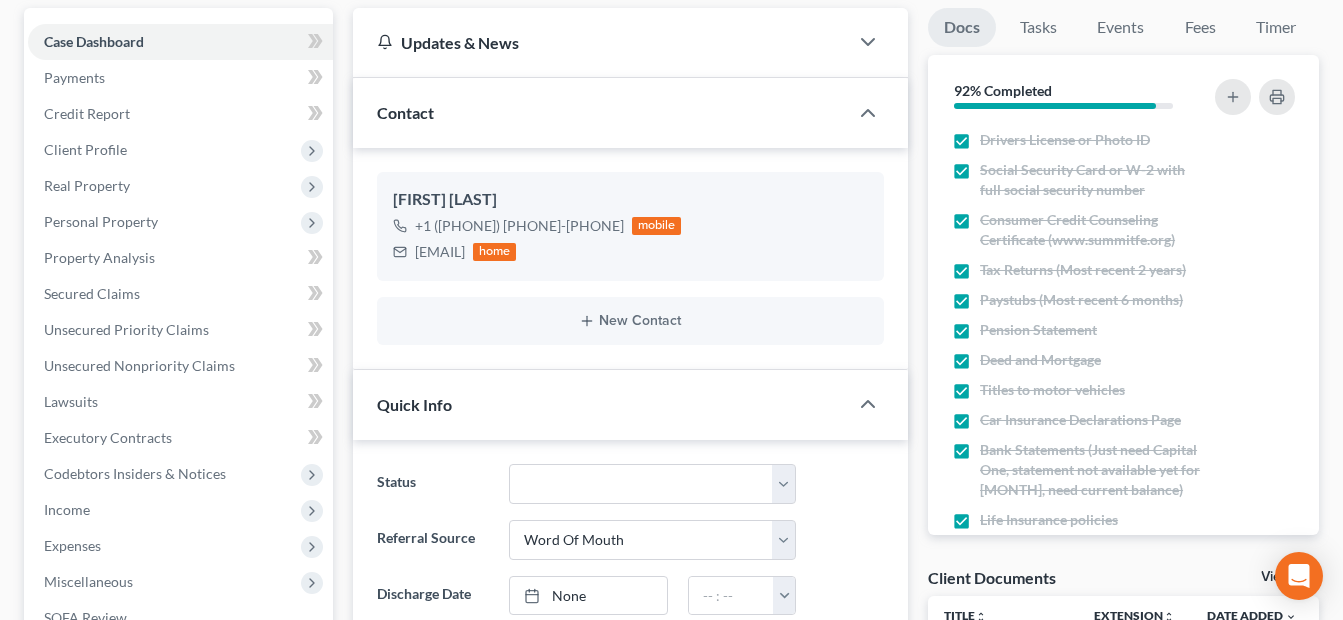 scroll, scrollTop: 400, scrollLeft: 0, axis: vertical 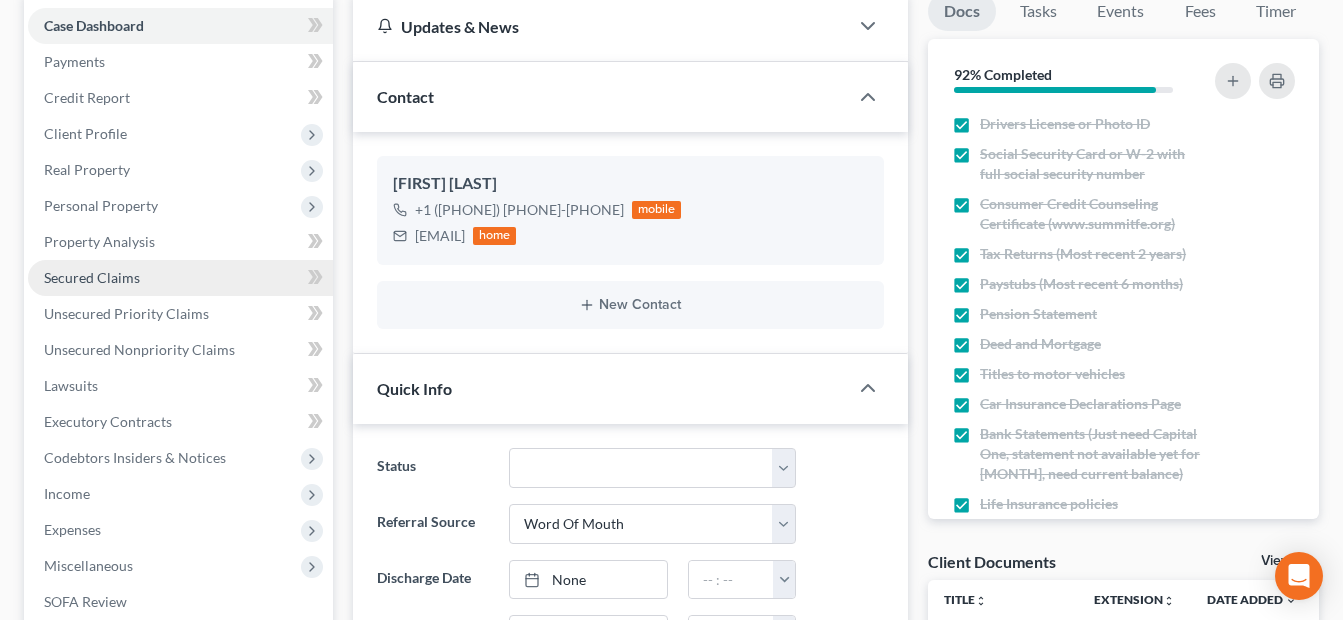 click on "Secured Claims" at bounding box center (92, 277) 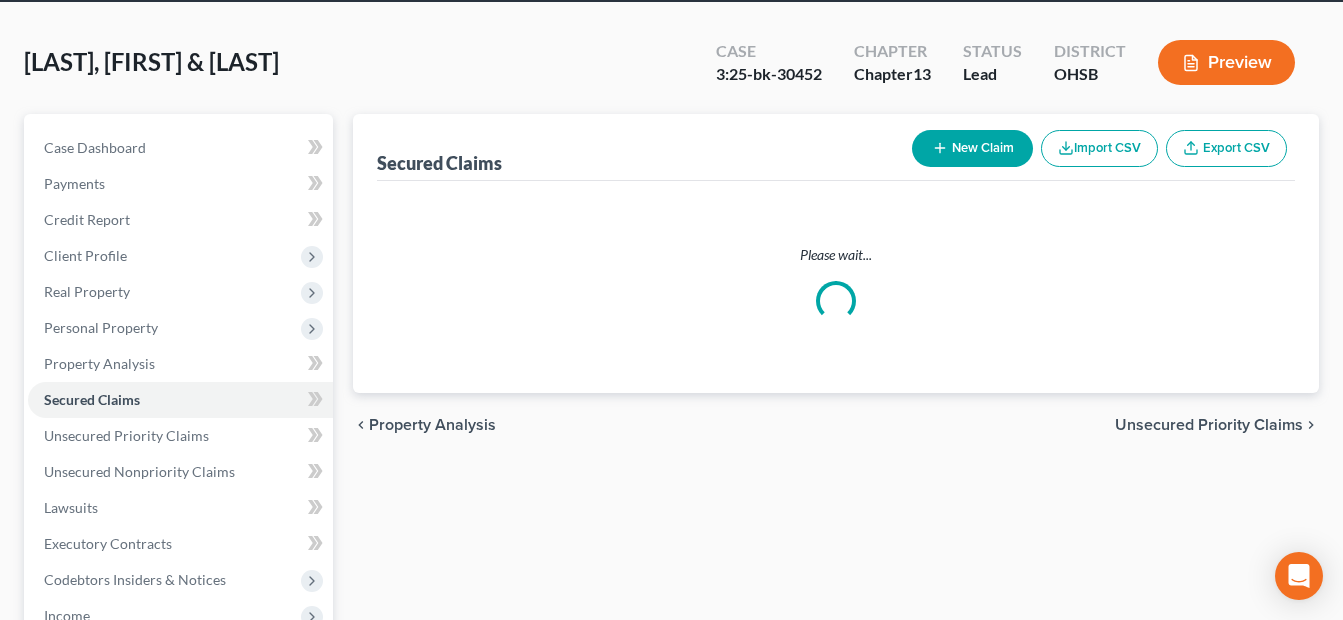 scroll, scrollTop: 0, scrollLeft: 0, axis: both 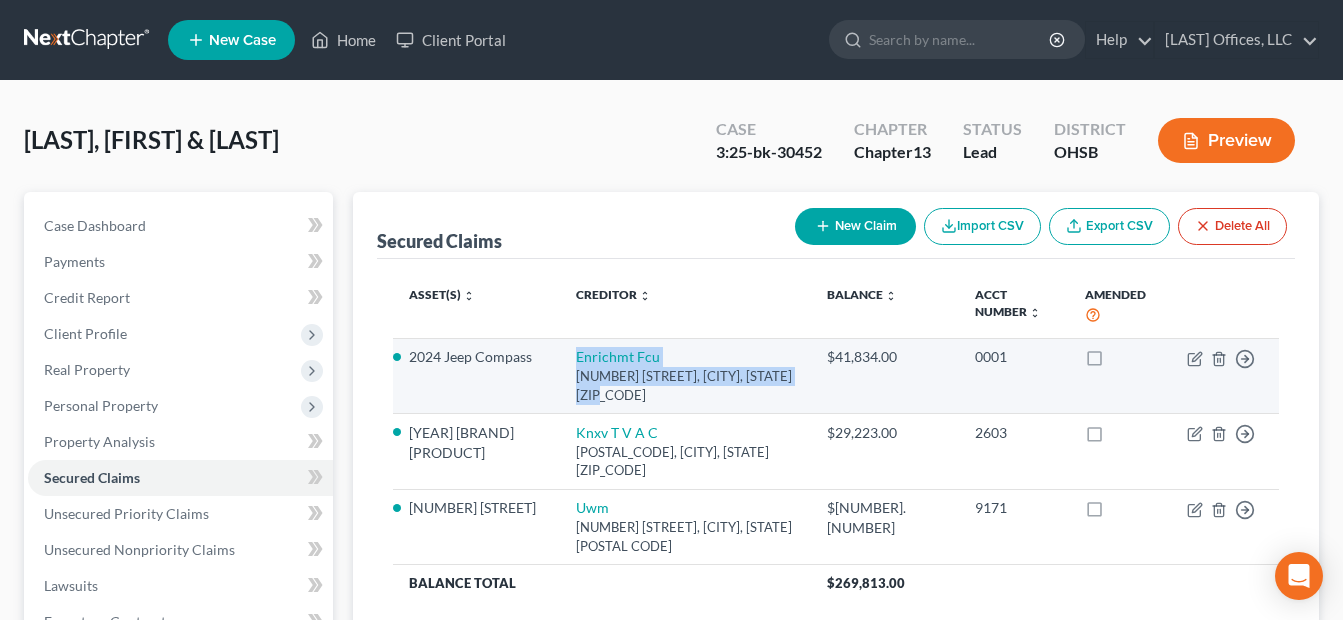 drag, startPoint x: 802, startPoint y: 361, endPoint x: 551, endPoint y: 349, distance: 251.28668 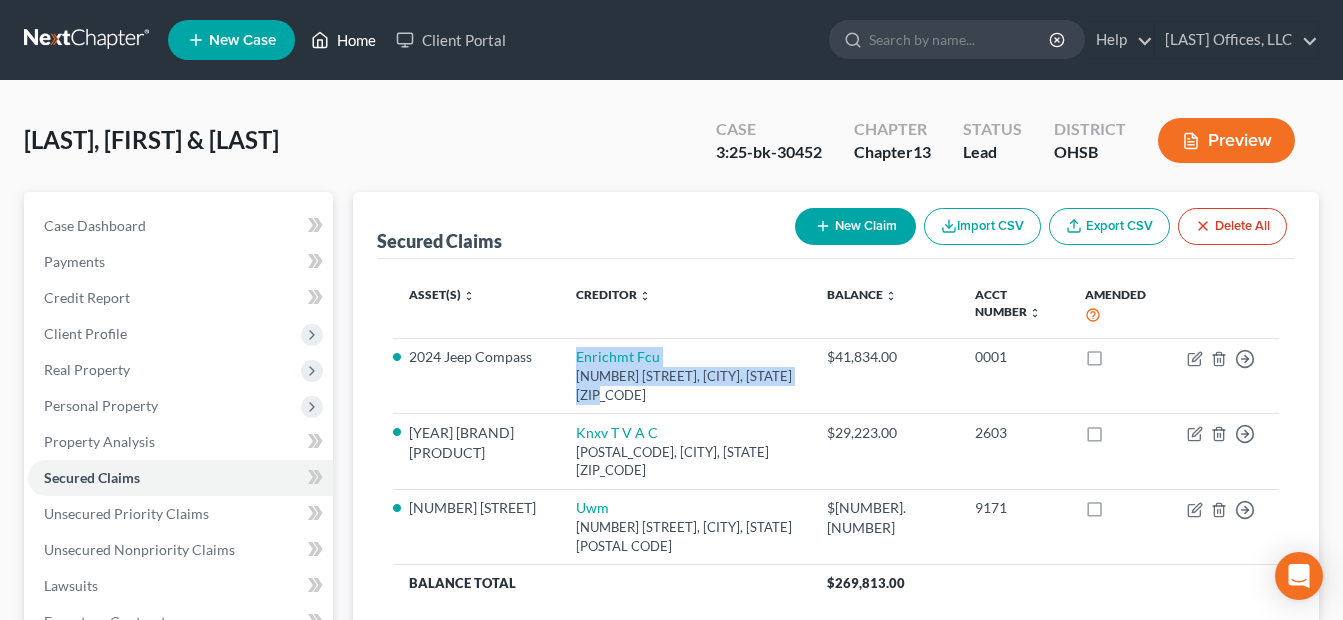 click on "Home" at bounding box center [343, 40] 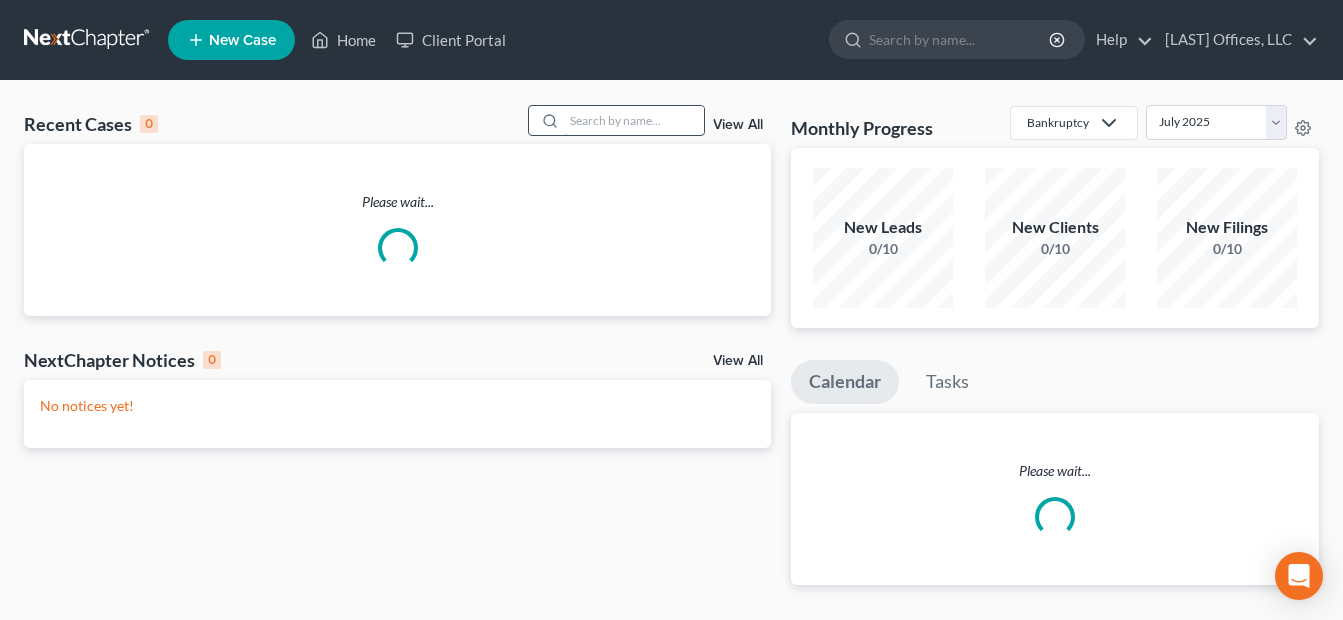 click at bounding box center (634, 120) 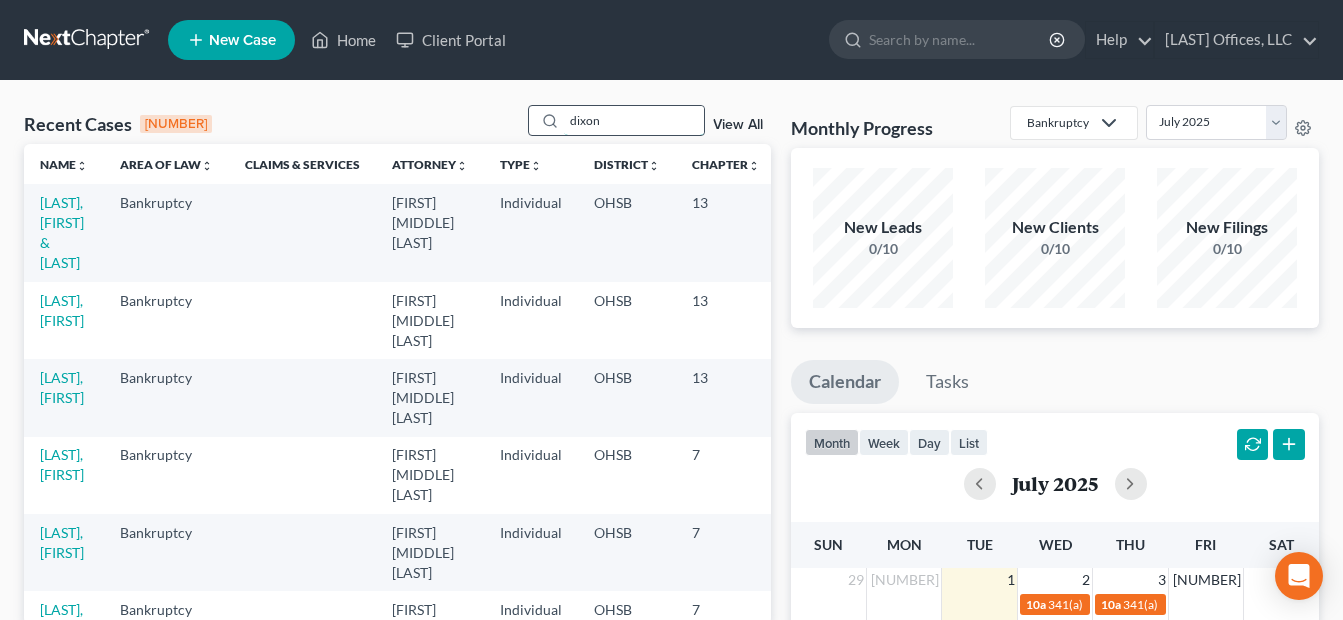 type on "dixon" 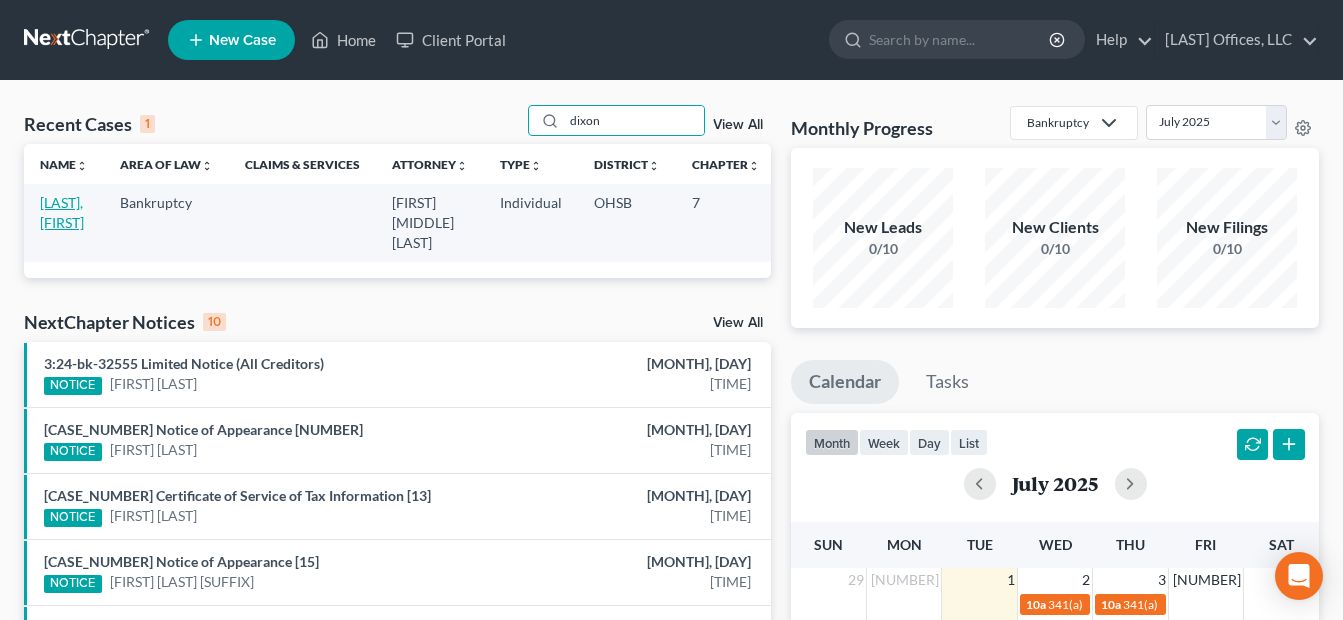 click on "[LAST], [FIRST]" at bounding box center (62, 212) 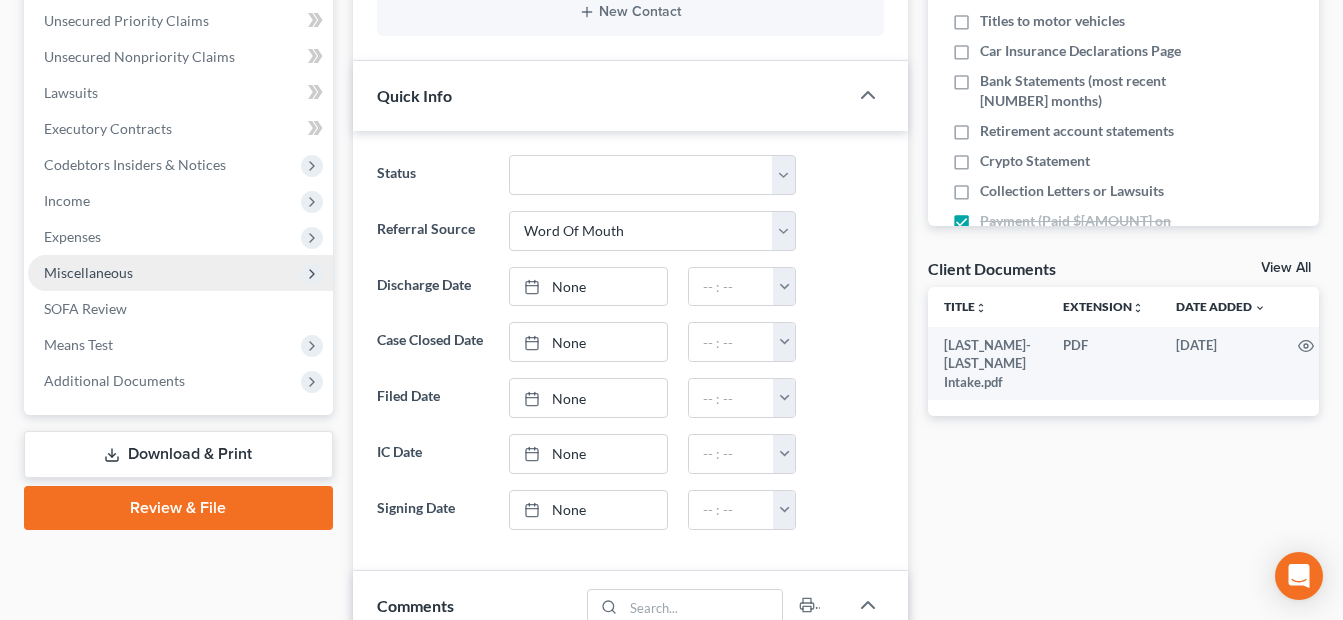 scroll, scrollTop: 500, scrollLeft: 0, axis: vertical 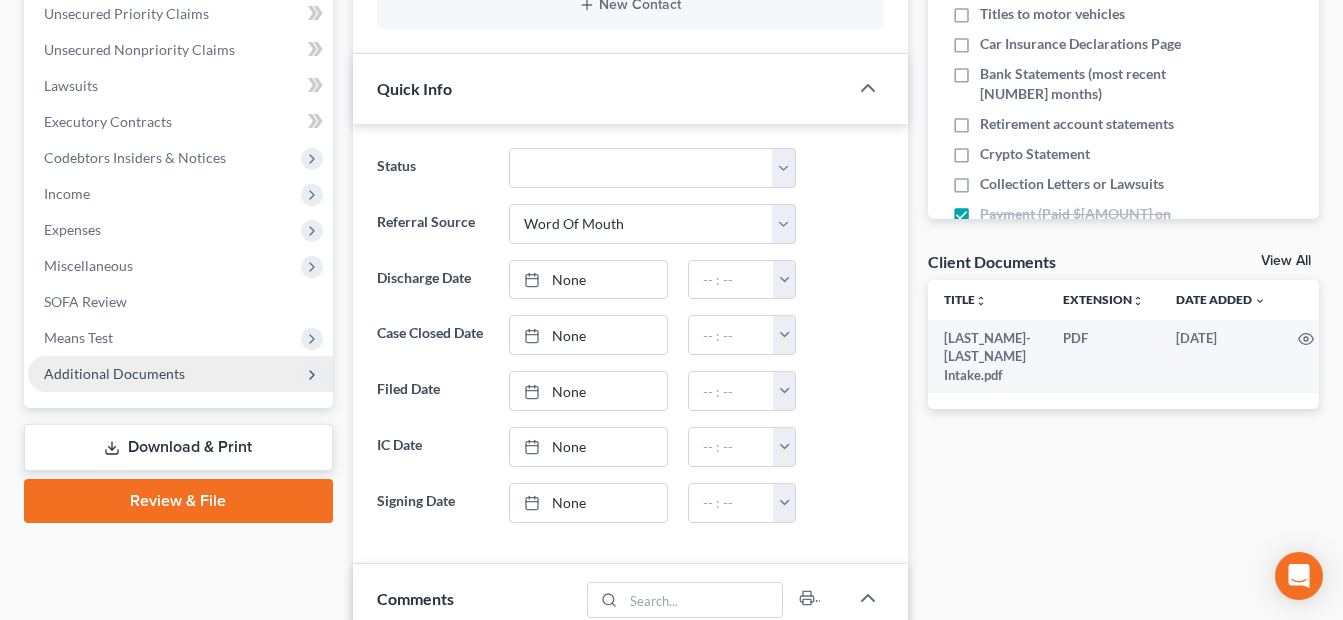 click on "Additional Documents" at bounding box center [0, 0] 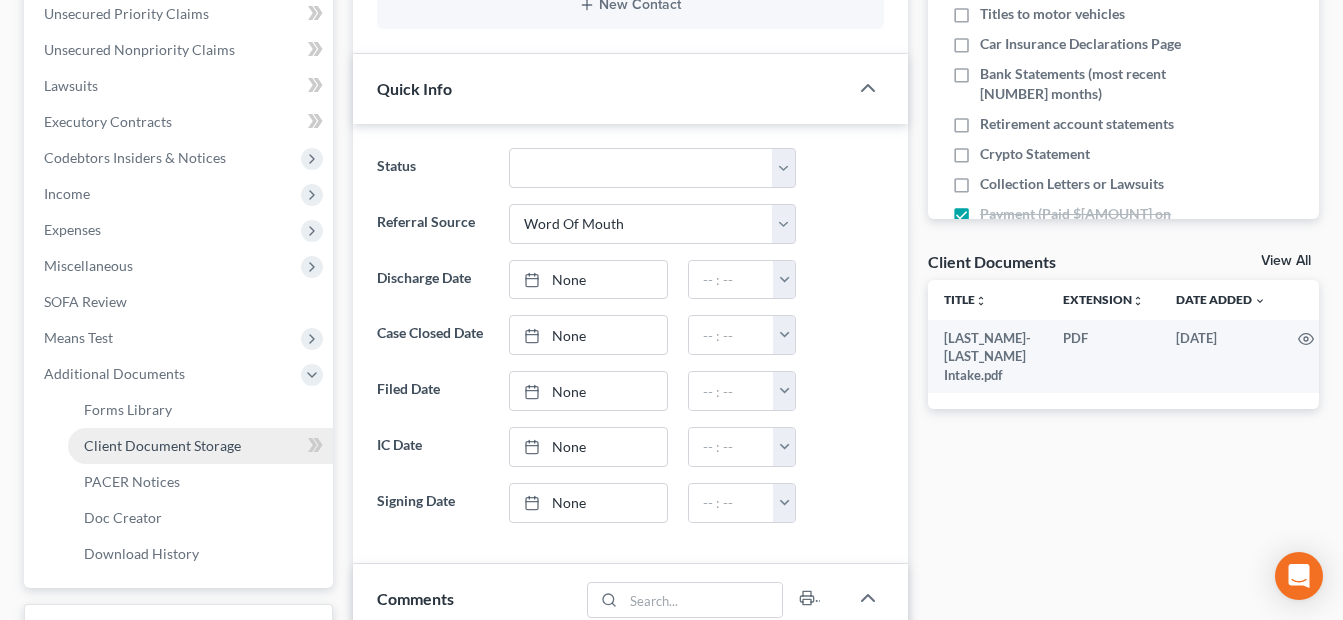 click on "Client Document Storage" at bounding box center [162, 445] 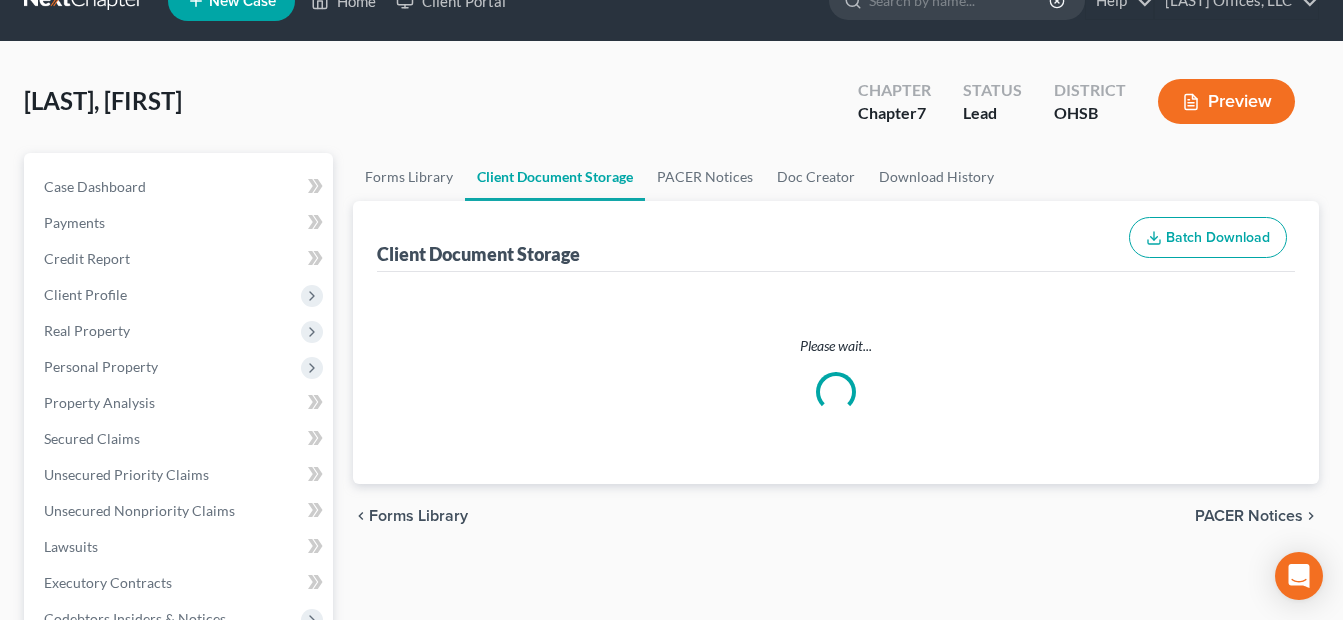 scroll, scrollTop: 0, scrollLeft: 0, axis: both 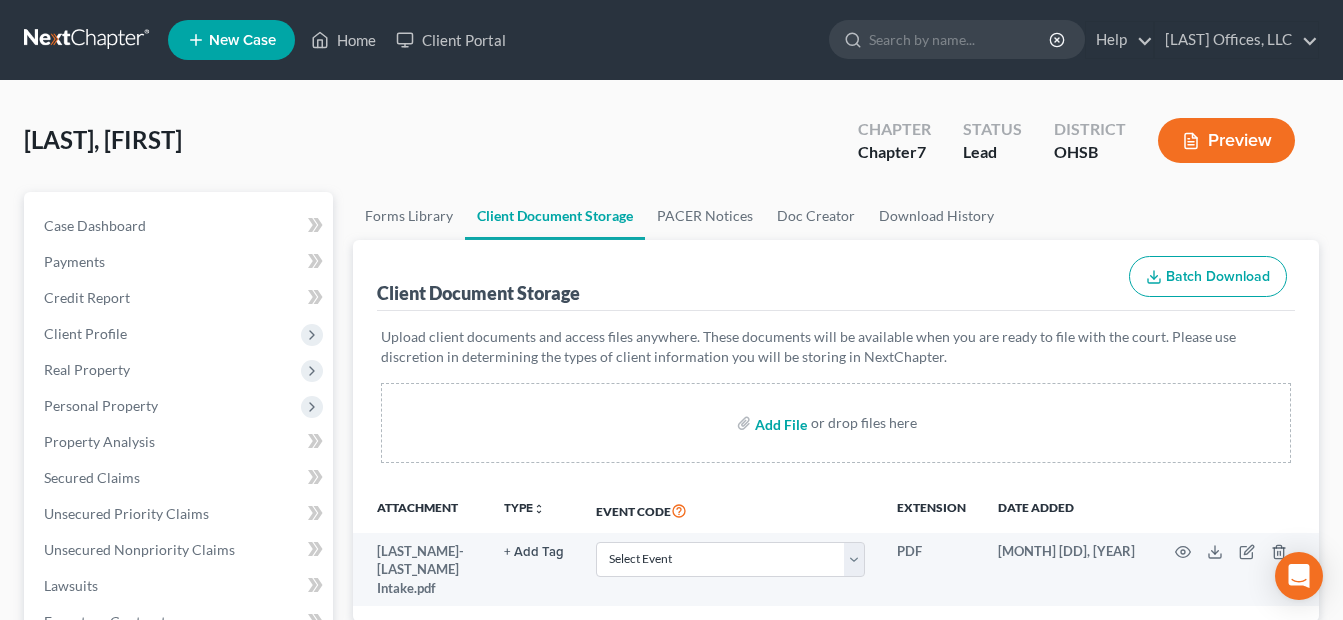 click at bounding box center [779, 423] 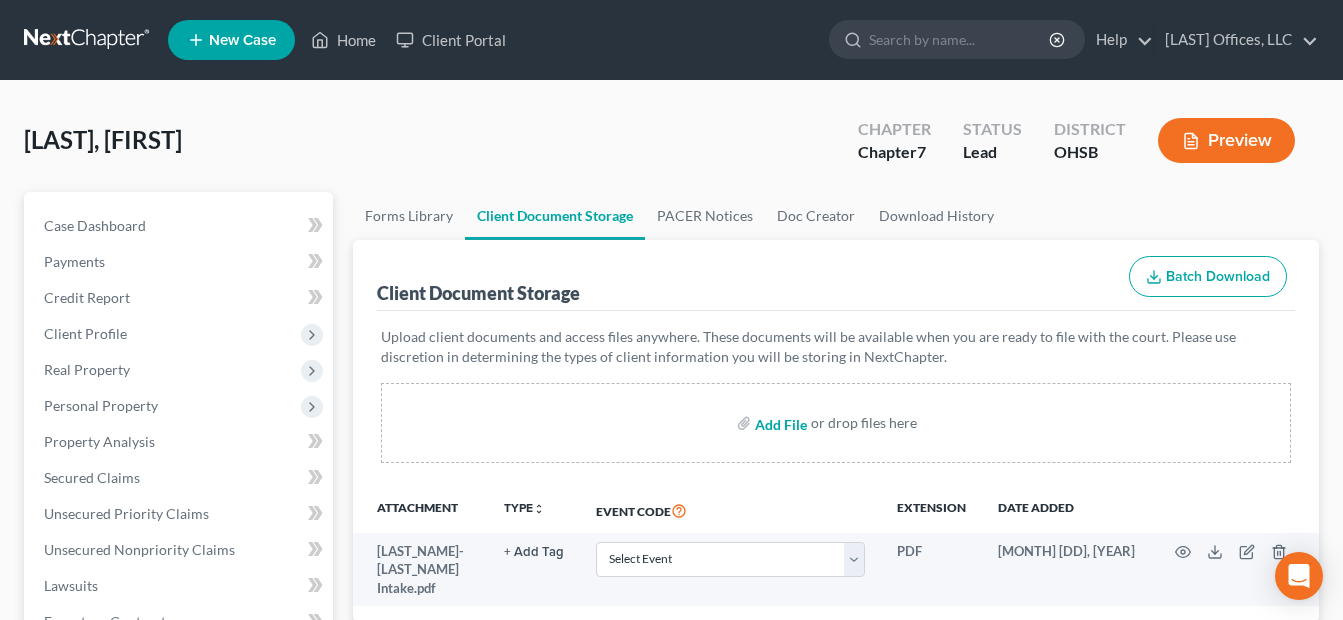 type on "C:\fakepath\[DOCUMENT_NAME].pdf" 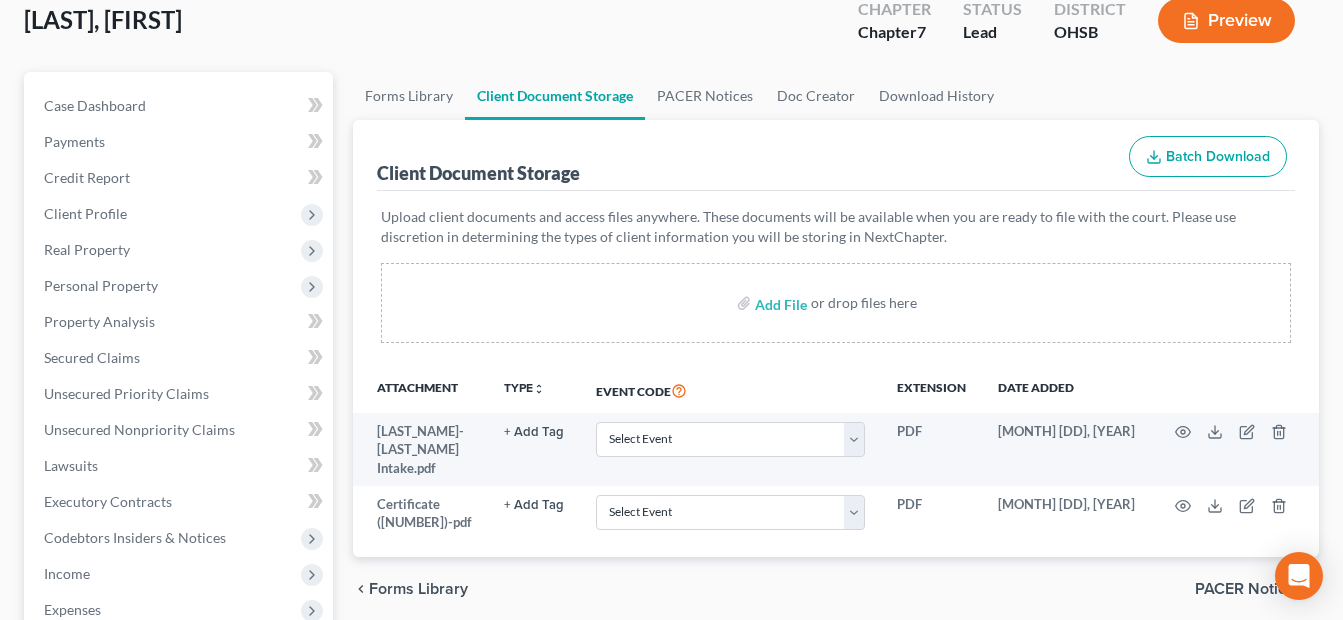 scroll, scrollTop: 400, scrollLeft: 0, axis: vertical 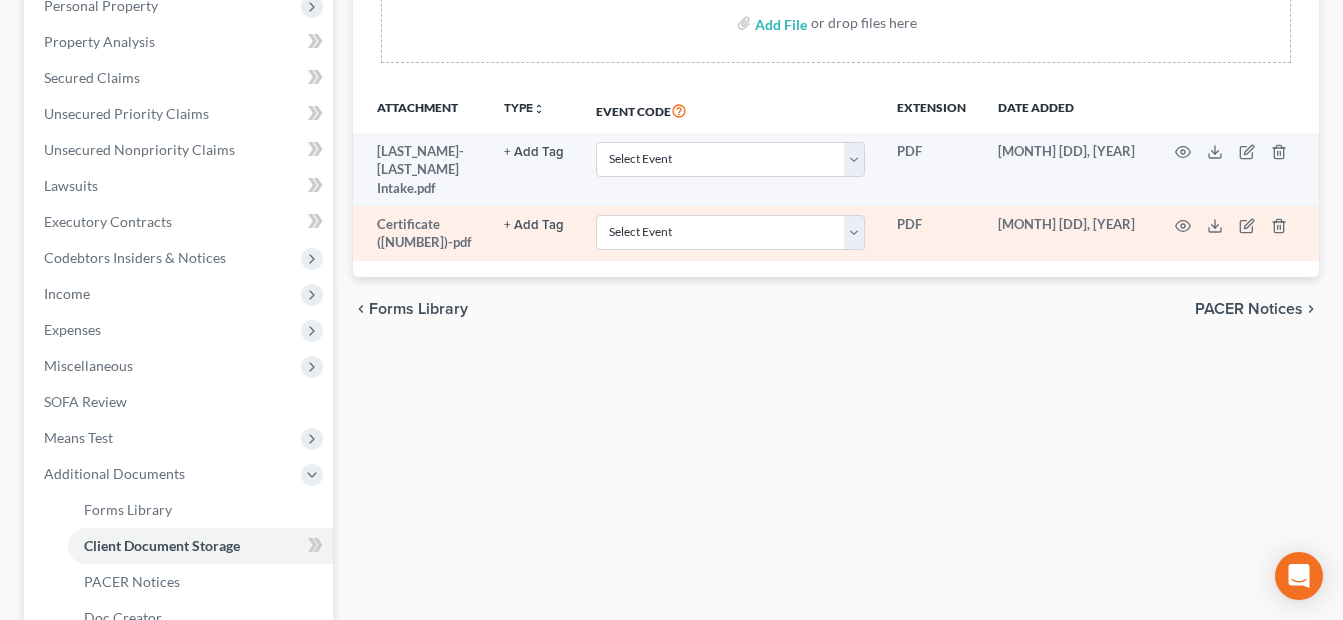 click on "+ Add Tag" at bounding box center (534, 151) 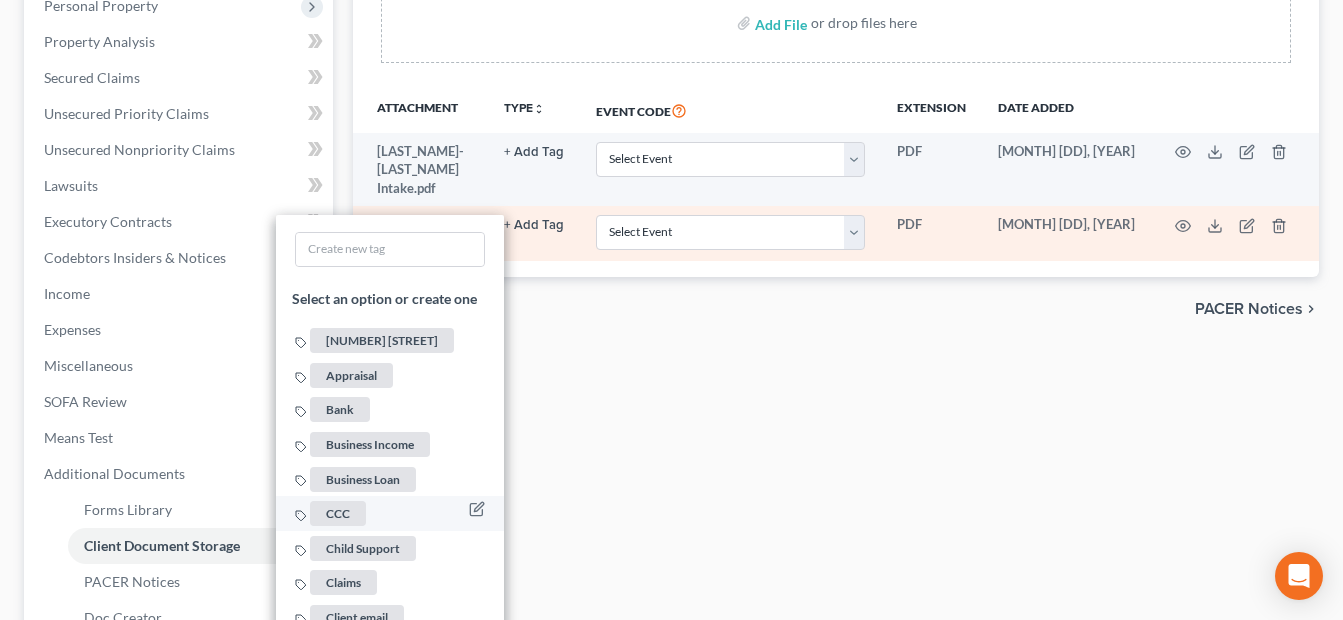 click on "CCC" at bounding box center [383, 340] 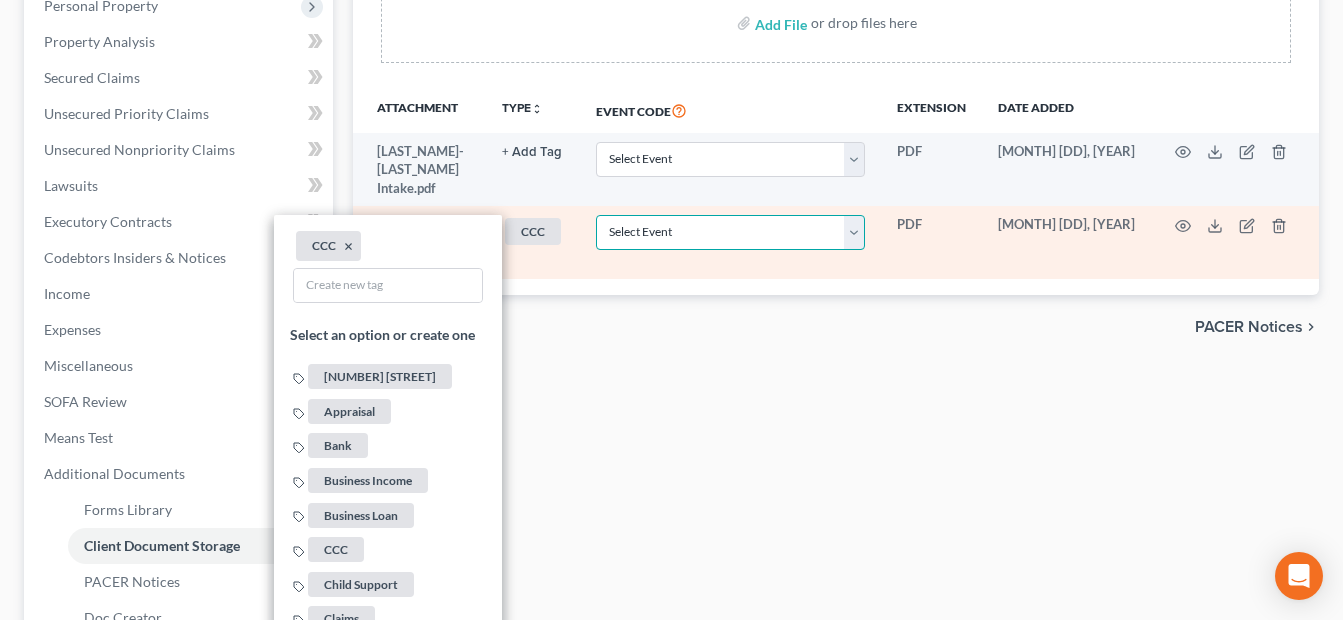 click on "Select Event 20 Largest Unsecured Creditors Amended Document Amended List of Creditors Amended Schedules Amended Statement of Current Monthly and Disposable Income Form 122 Amended Statement of Financial Affairs Business Income and Expenses Certificate of Credit Counseling Certificate of Service Certificate of Service (Use Only for Rule 3002.1 Events) Certification Regarding Notice to Debtor Certification of No New or Changed Creditors Certification of Plan Payment Chapter 11 Final Report and Account Chapter 11 Statement of Current Monthly Income - Form 22B Chapter 11 Statement of Monthly Income Form 122B Chapter 13 Calculation of Disposable Income 122C-2 Chapter 13 Plan Chapter 13 Statement of Monthly Income 122C-1 Chapter 7 Means Test Calculation 122A-2 Chapter 7 Statements - Monthly Income (122A-1) / Exemption Presumption of Abuse (122A-1Supp) Corporate Resolution Debtor Electronic Noticing Request Debtor Repayment Plan Debtor's Certification Regarding Issuance of Discharge Order Equity Security Holders" at bounding box center [730, 159] 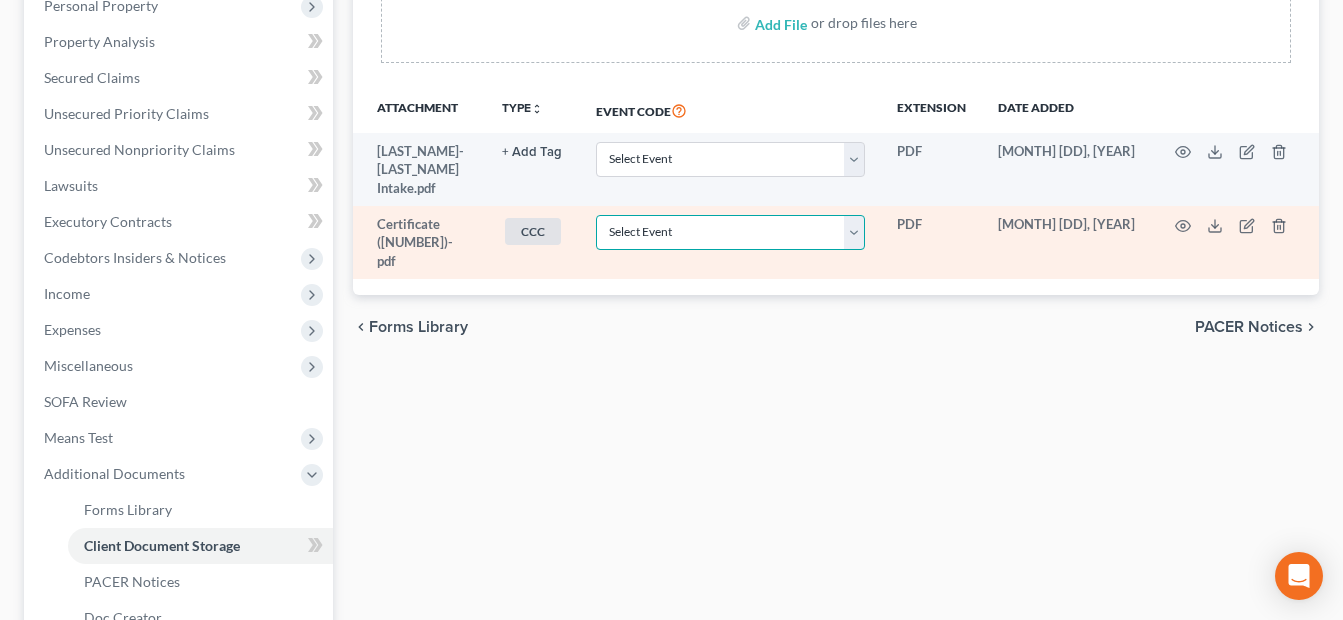 select on "7" 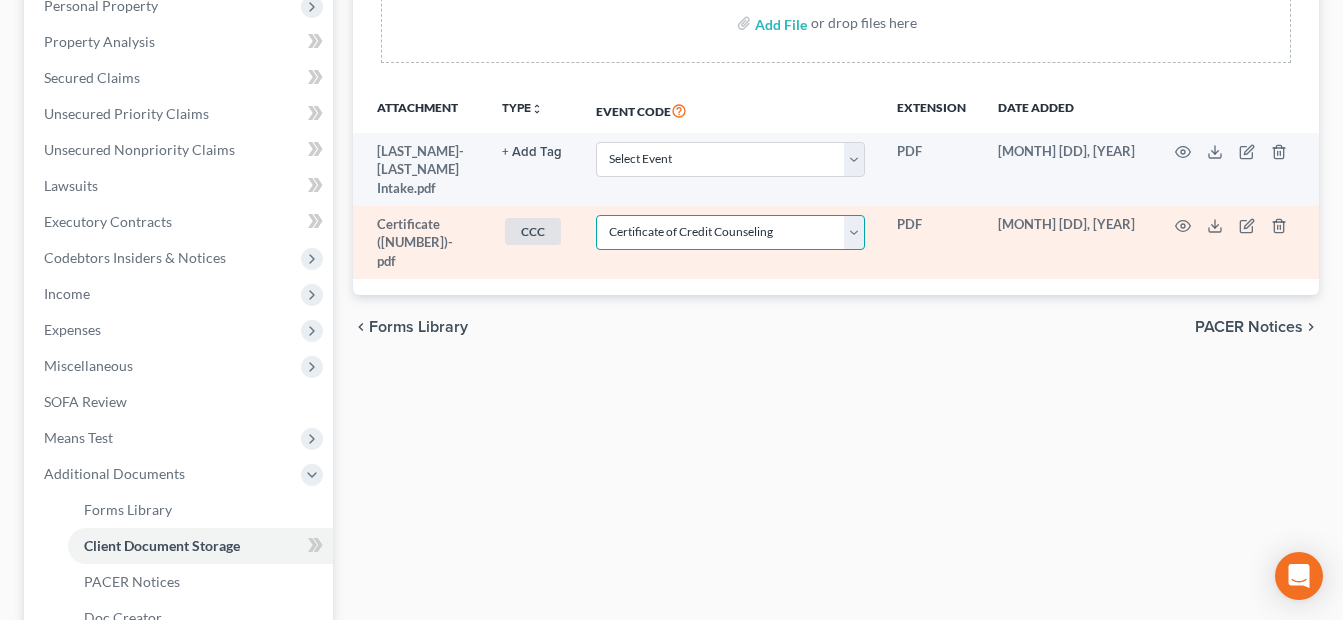 click on "Select Event 20 Largest Unsecured Creditors Amended Document Amended List of Creditors Amended Schedules Amended Statement of Current Monthly and Disposable Income Form 122 Amended Statement of Financial Affairs Business Income and Expenses Certificate of Credit Counseling Certificate of Service Certificate of Service (Use Only for Rule 3002.1 Events) Certification Regarding Notice to Debtor Certification of No New or Changed Creditors Certification of Plan Payment Chapter 11 Final Report and Account Chapter 11 Statement of Current Monthly Income - Form 22B Chapter 11 Statement of Monthly Income Form 122B Chapter 13 Calculation of Disposable Income 122C-2 Chapter 13 Plan Chapter 13 Statement of Monthly Income 122C-1 Chapter 7 Means Test Calculation 122A-2 Chapter 7 Statements - Monthly Income (122A-1) / Exemption Presumption of Abuse (122A-1Supp) Corporate Resolution Debtor Electronic Noticing Request Debtor Repayment Plan Debtor's Certification Regarding Issuance of Discharge Order Equity Security Holders" at bounding box center [730, 159] 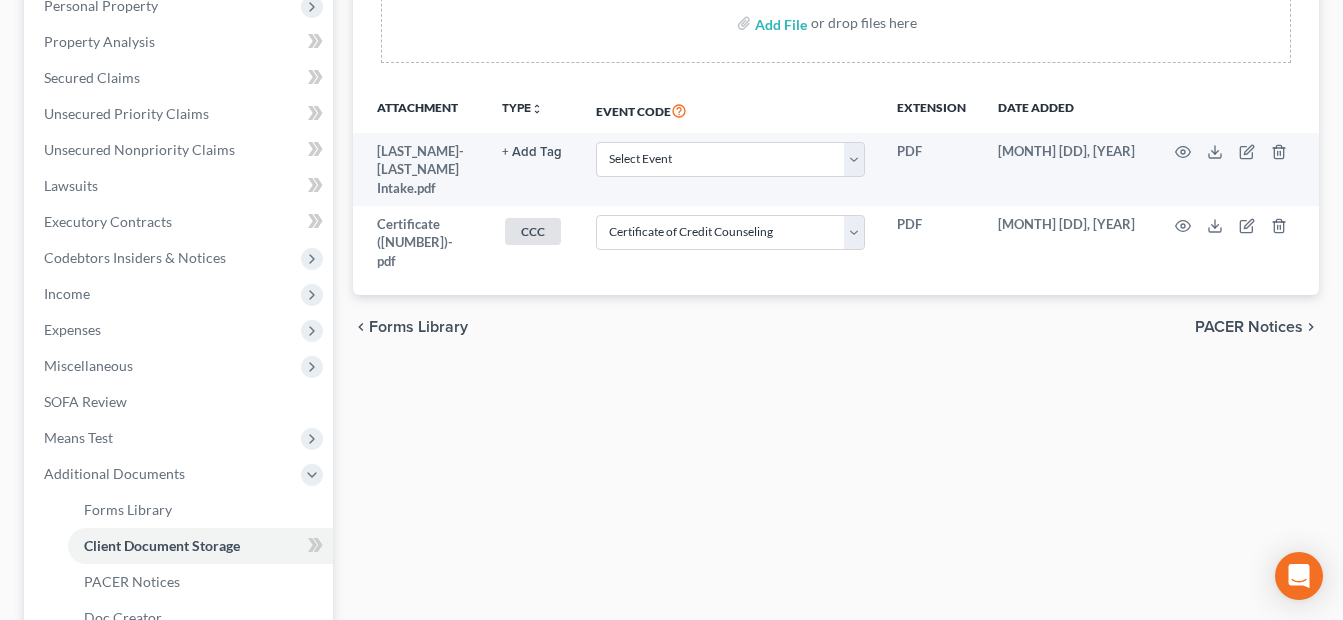 click on "Attachment TYPE unfold_more NONE 341 Post Dayton Appraisal Bank Business Income Business Loan CCC Child Support Claims Client email Collection Collection Letter Deed Discharge Order Divorce Decree DO NOT SEND TO TRUSTEE Hearing ID ID/SSN Installments Insurance Land K Law suit Lease Lexis Life Insurance Mortgage Notice Notice of Bankruptcy Notice of BK filing Pay Advices PI Attorney Preference refund Proof of Claim Purchase K Retirement Separation Agreement Signed.Amendment SSN Stock Tax Deficiency Ltr. Tax Lien W2" at bounding box center (836, 297) 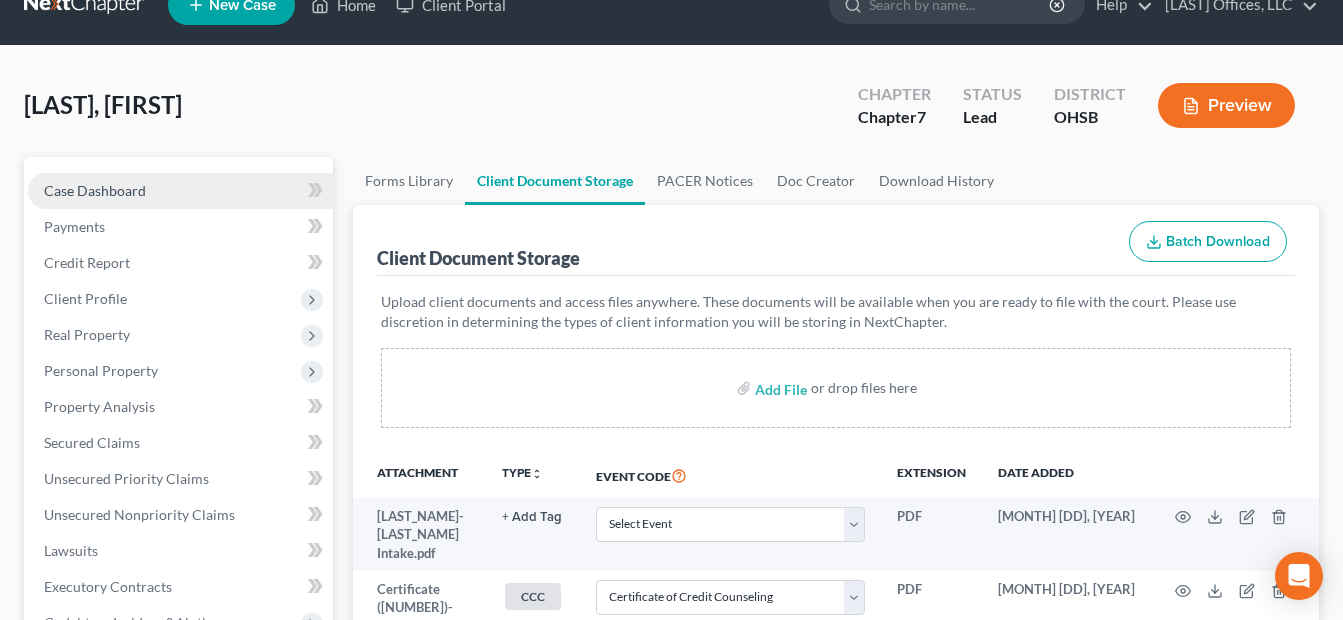 scroll, scrollTop: 0, scrollLeft: 0, axis: both 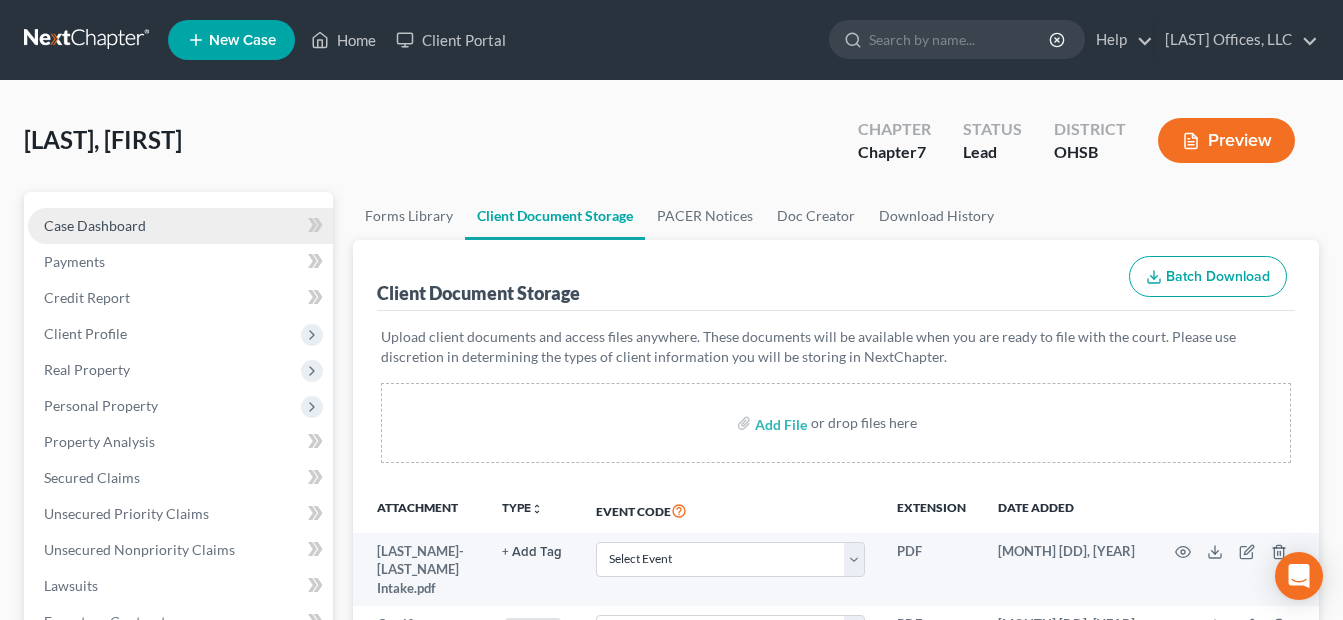 click on "Case Dashboard" at bounding box center [180, 226] 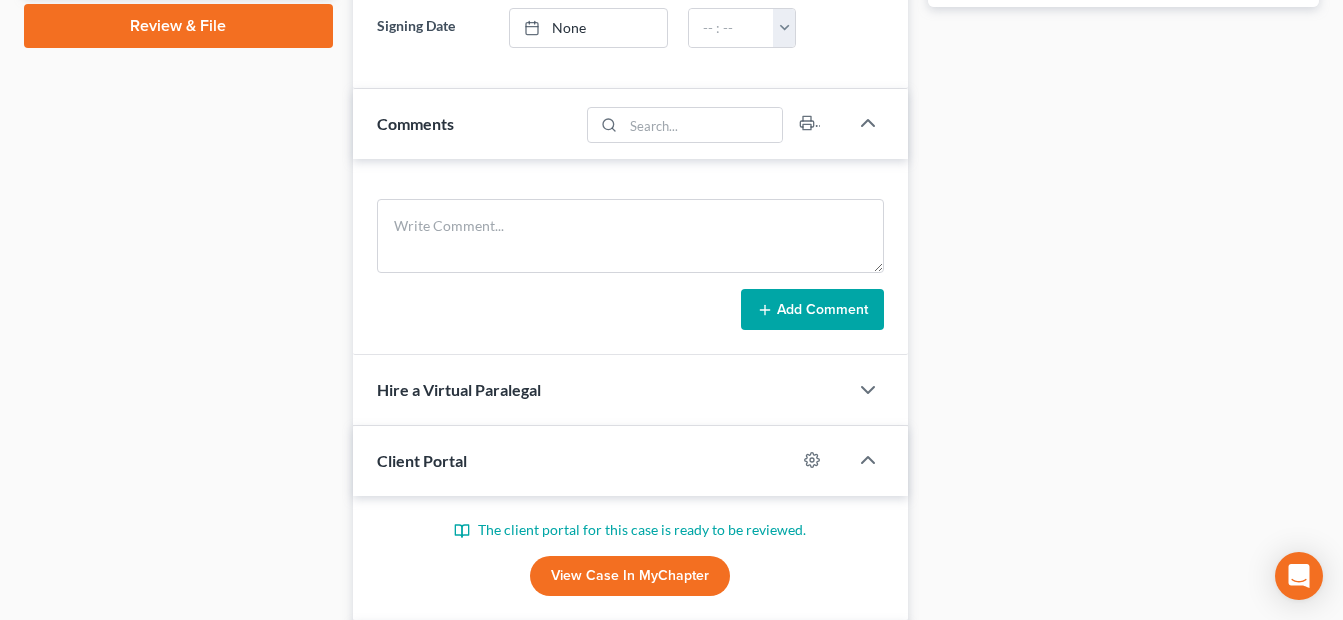 scroll, scrollTop: 1000, scrollLeft: 0, axis: vertical 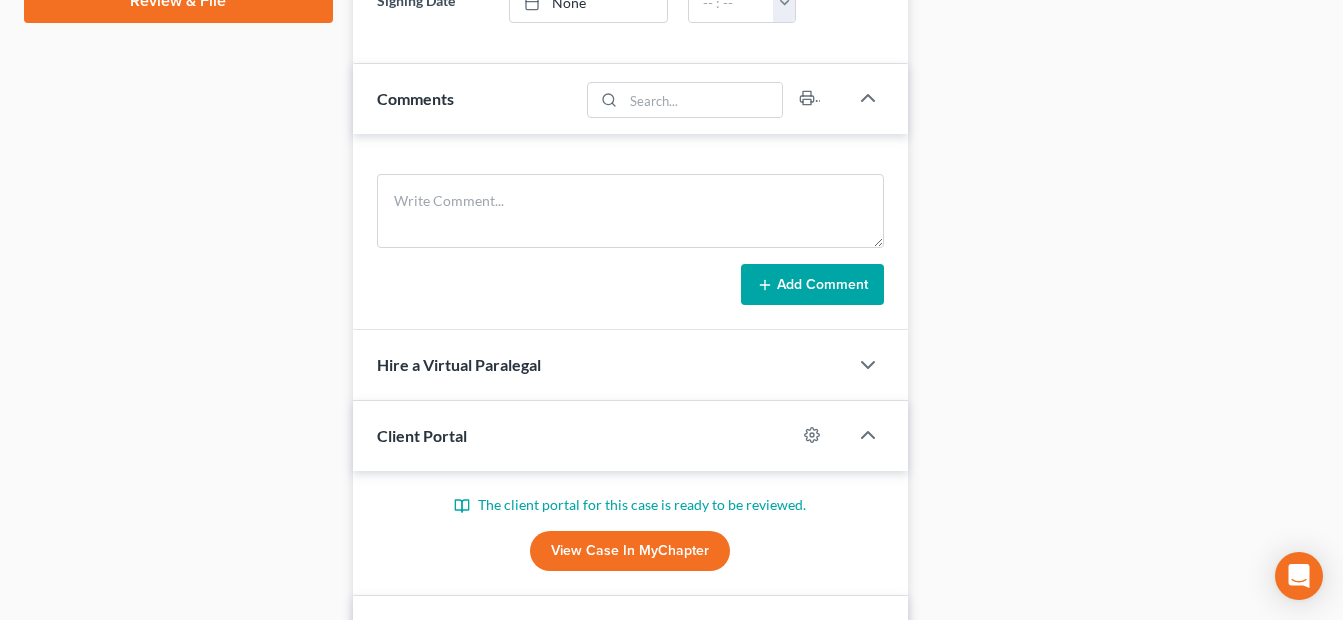 click on "View Case in MyChapter" at bounding box center (630, 551) 